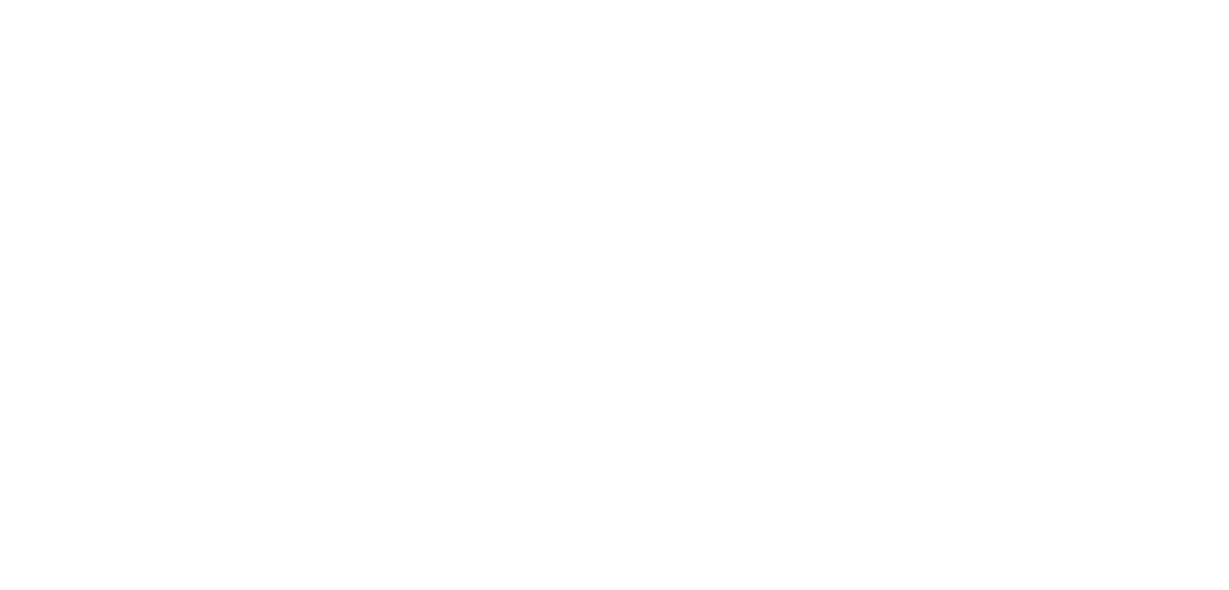 scroll, scrollTop: 0, scrollLeft: 0, axis: both 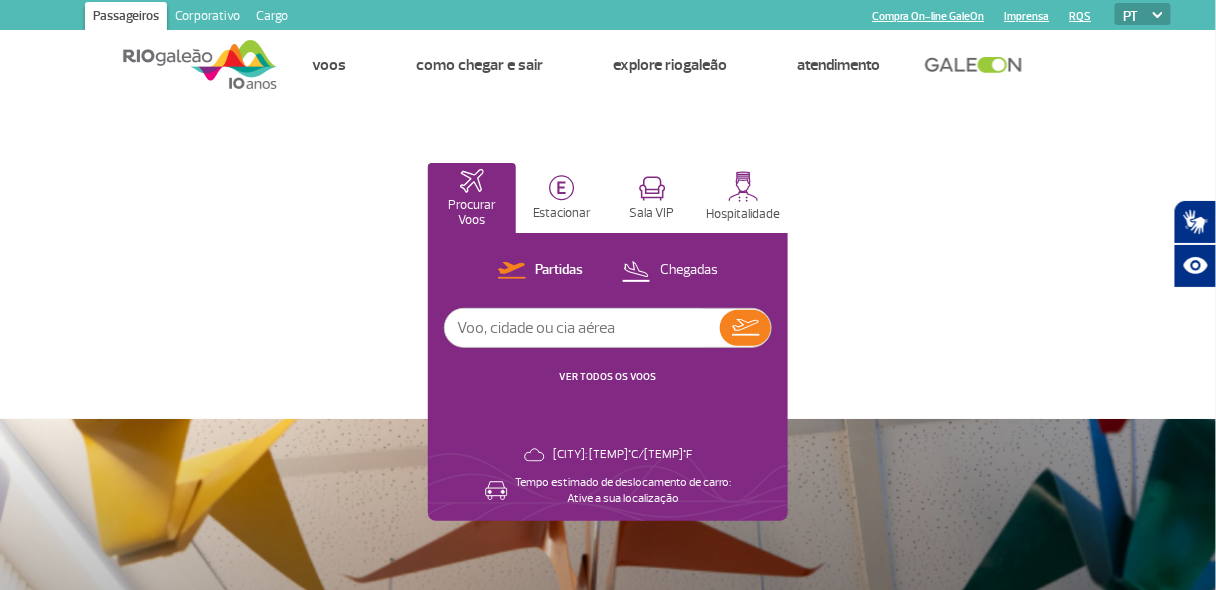 click on "VER TODOS OS VOOS" at bounding box center (608, 376) 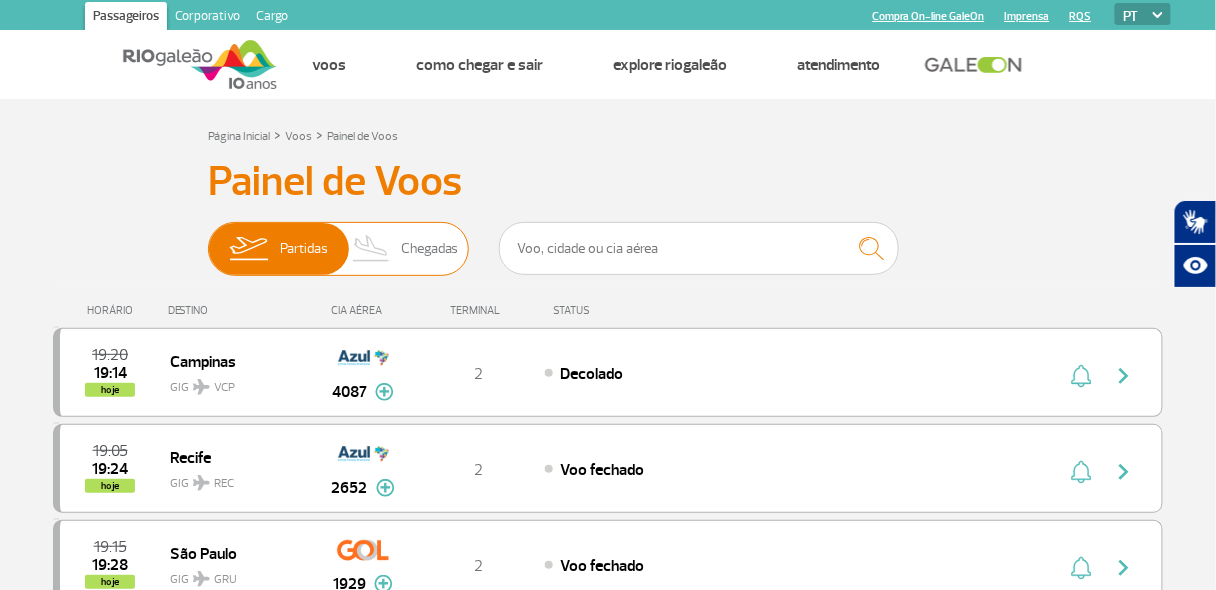 click on "Chegadas" at bounding box center (430, 249) 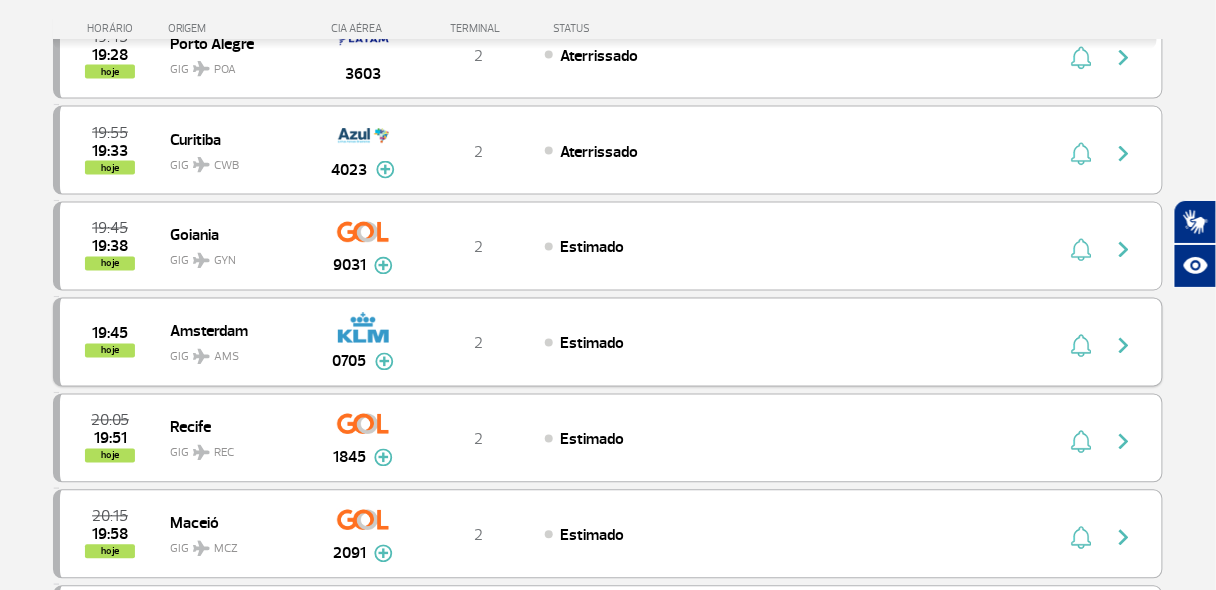 click at bounding box center [1124, 346] 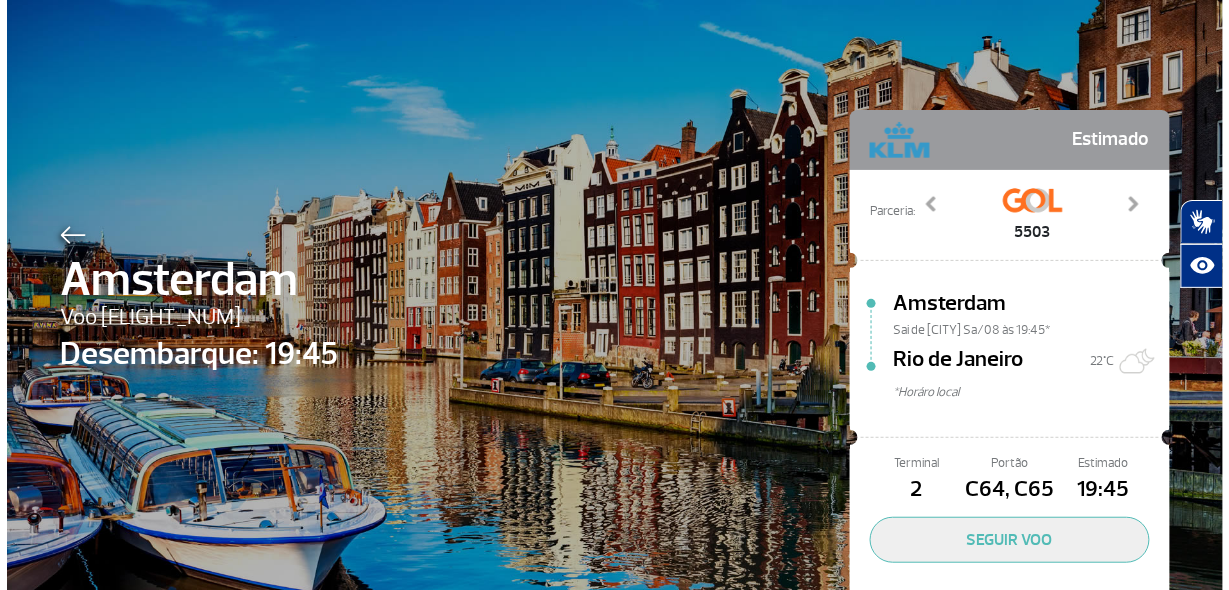scroll, scrollTop: 0, scrollLeft: 0, axis: both 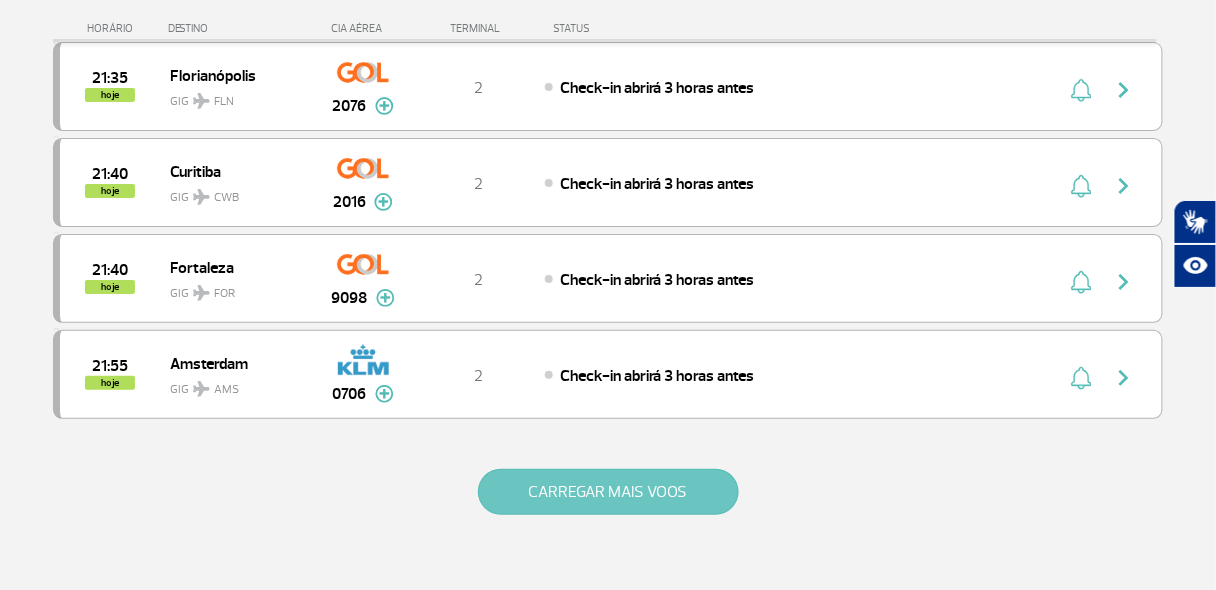 click on "CARREGAR MAIS VOOS" at bounding box center (608, 492) 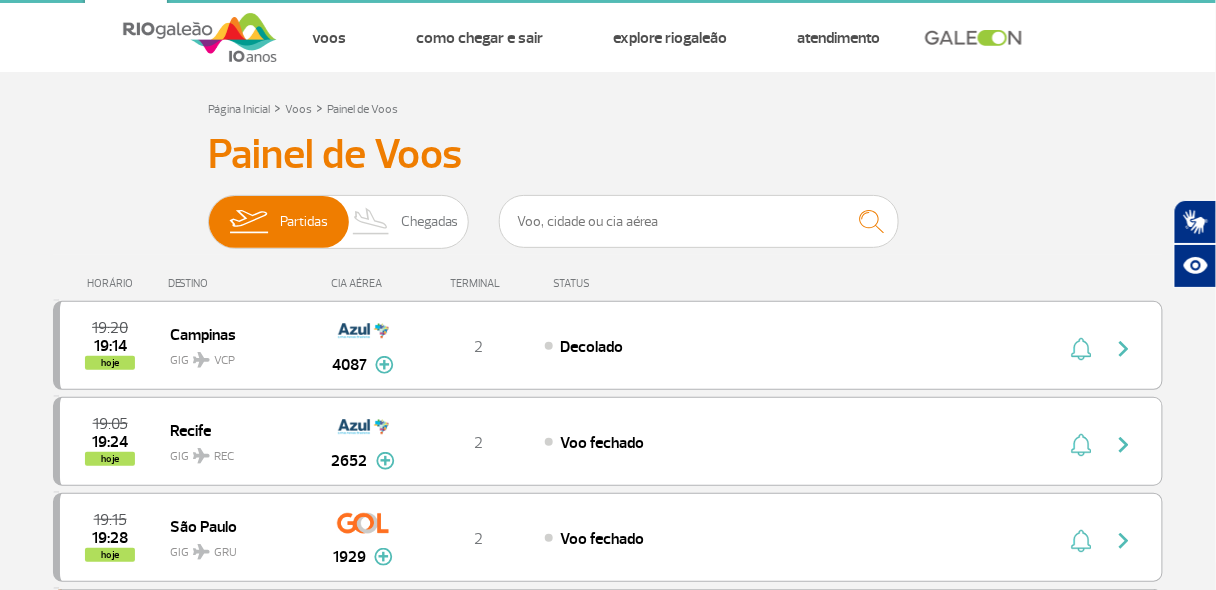 scroll, scrollTop: 0, scrollLeft: 0, axis: both 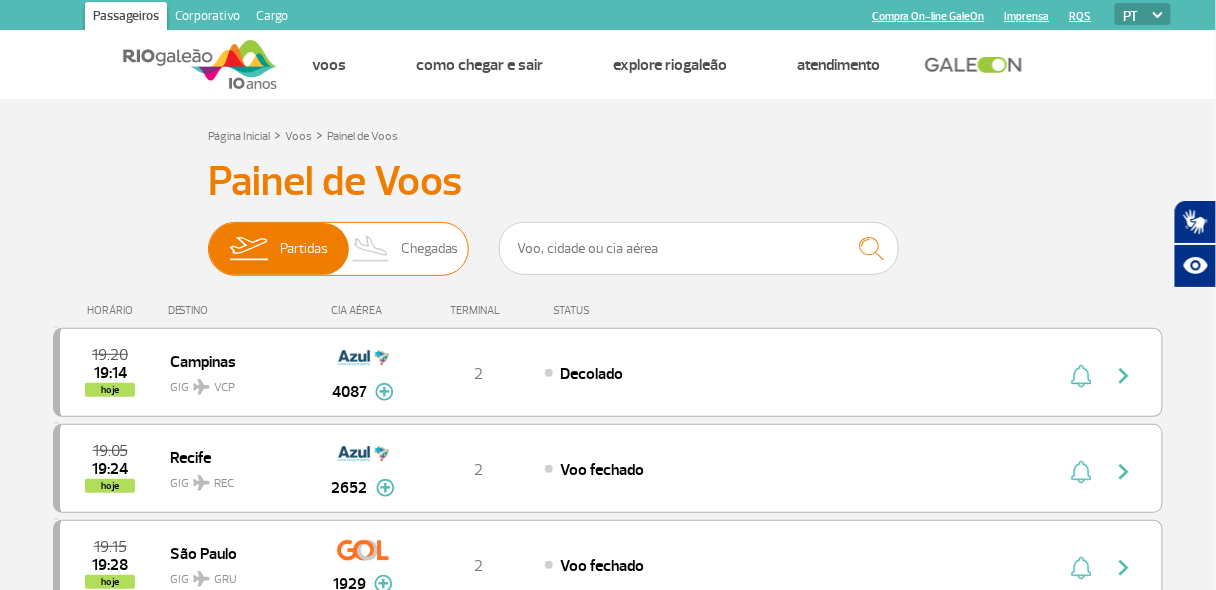 click on "Chegadas" at bounding box center (430, 249) 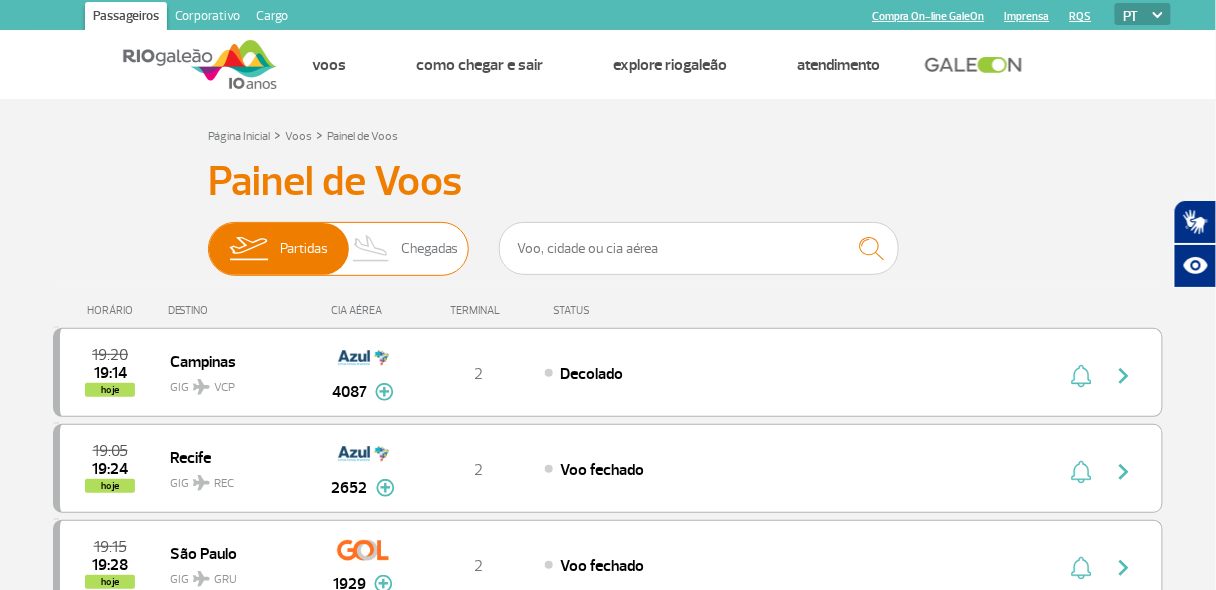click on "Partidas   Chegadas" at bounding box center (208, 239) 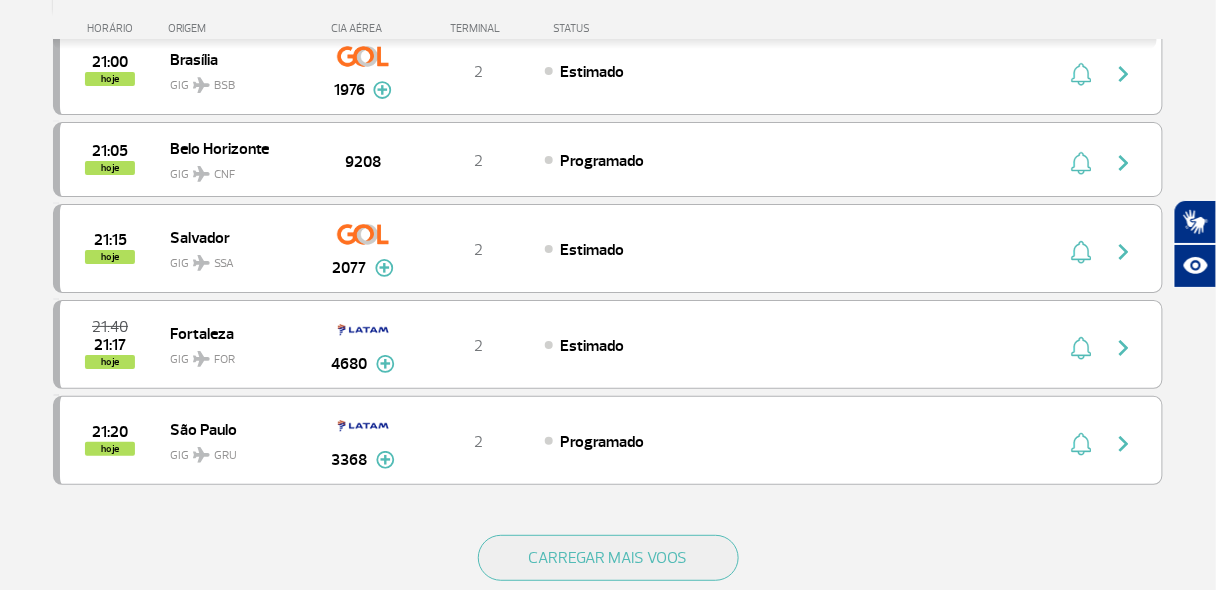 scroll, scrollTop: 1840, scrollLeft: 0, axis: vertical 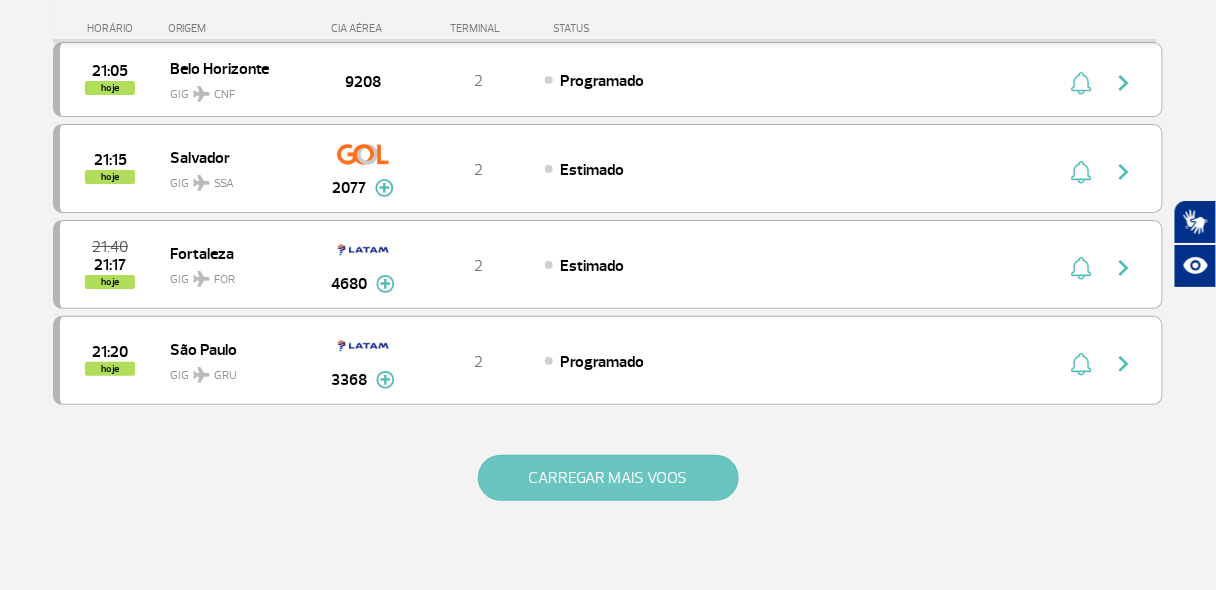 click on "CARREGAR MAIS VOOS" at bounding box center [608, 478] 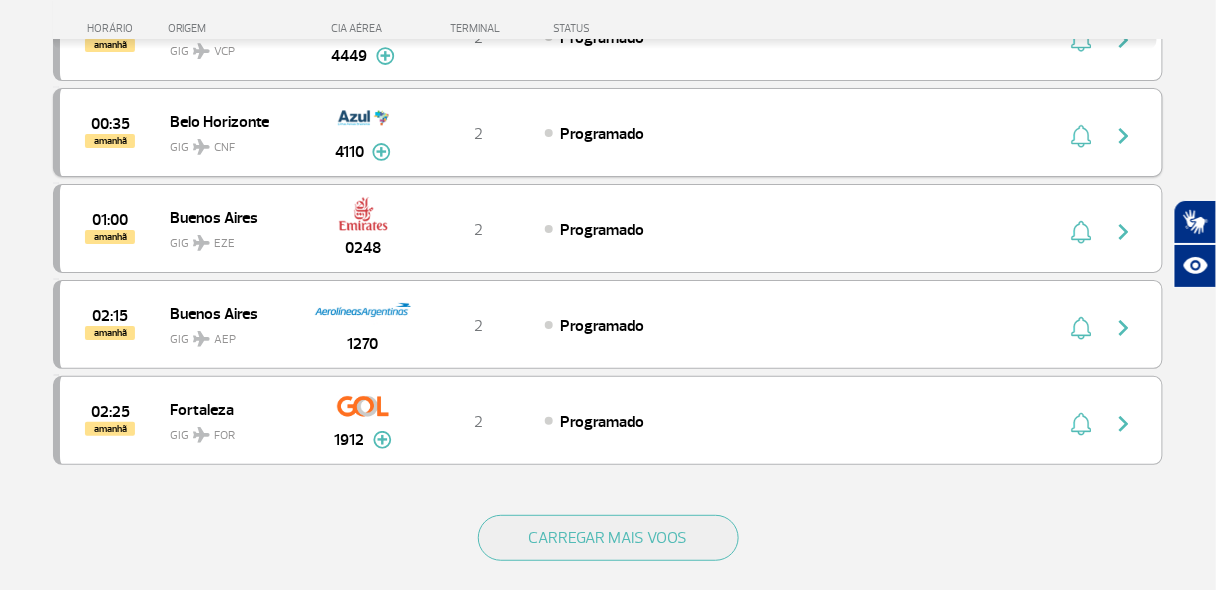 scroll, scrollTop: 3840, scrollLeft: 0, axis: vertical 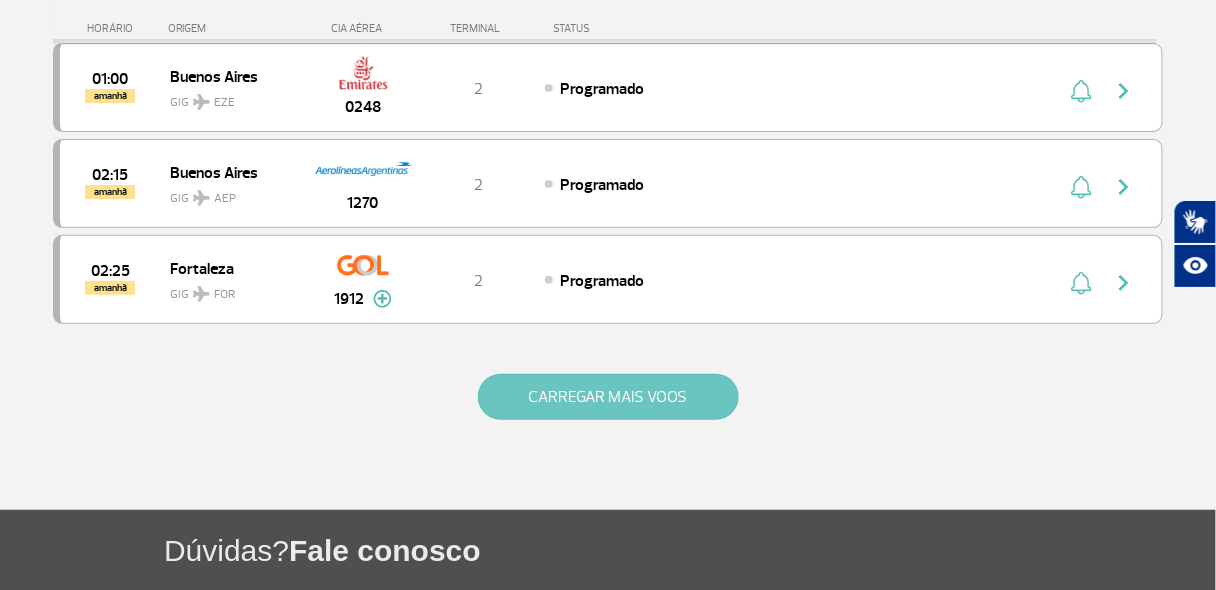 click on "CARREGAR MAIS VOOS" at bounding box center (608, 397) 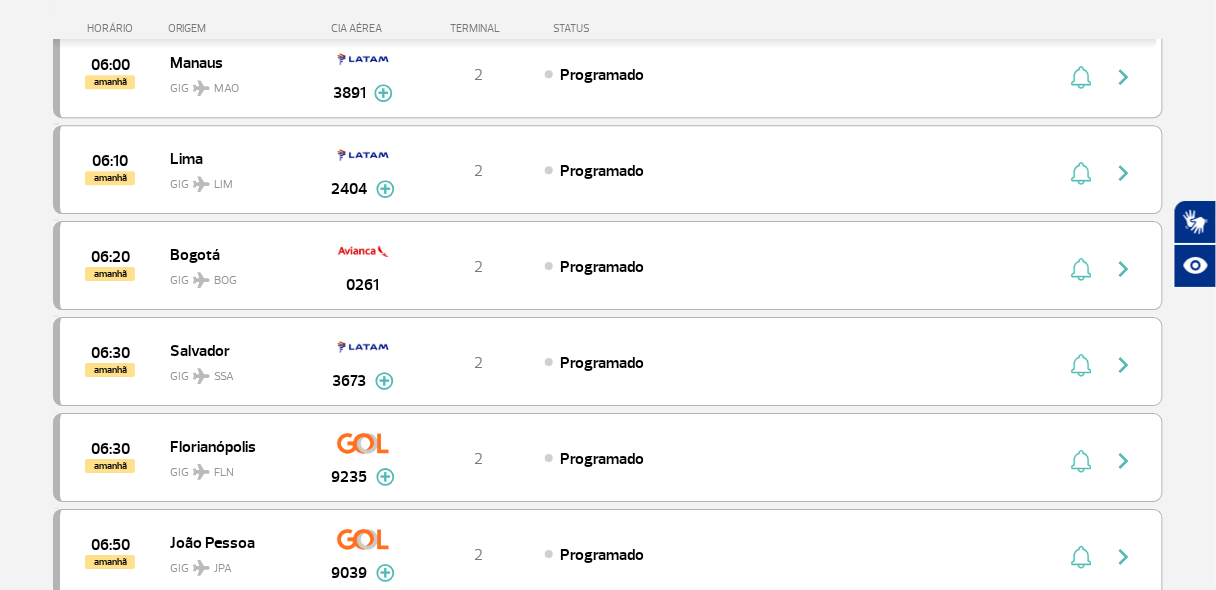 scroll, scrollTop: 5520, scrollLeft: 0, axis: vertical 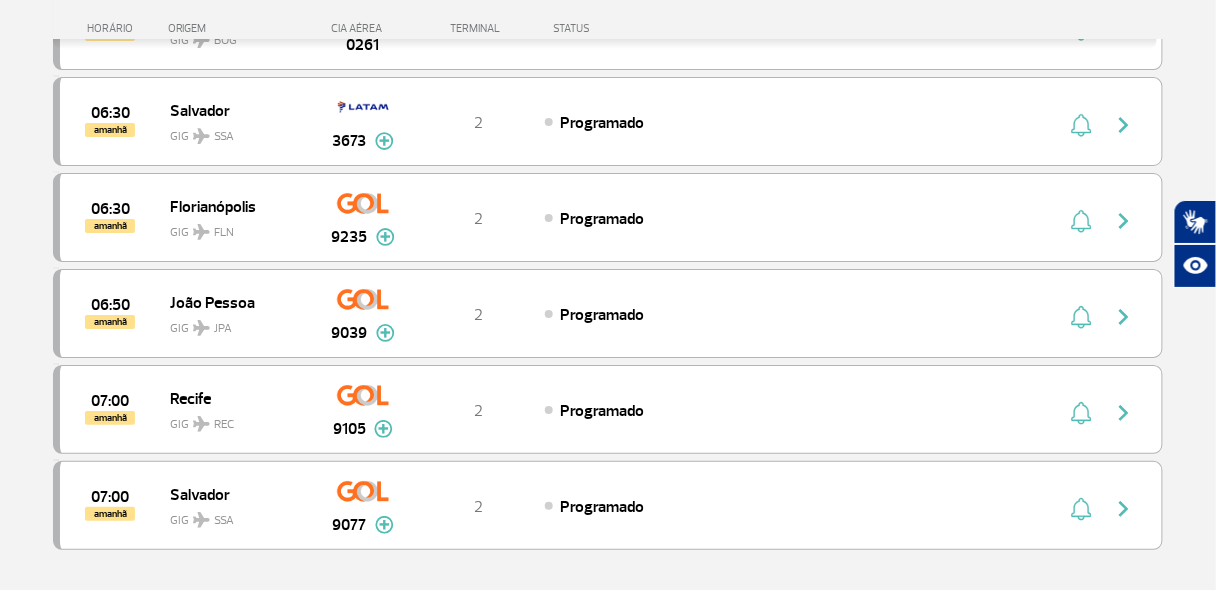 click on "CARREGAR MAIS VOOS" at bounding box center (608, 623) 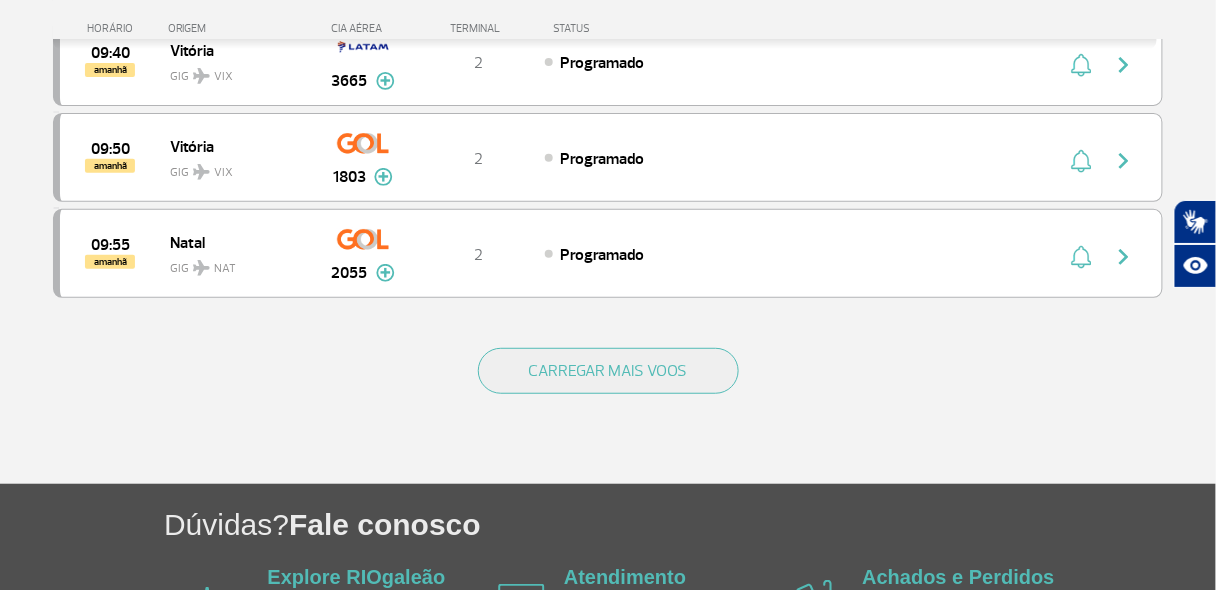 scroll, scrollTop: 7735, scrollLeft: 0, axis: vertical 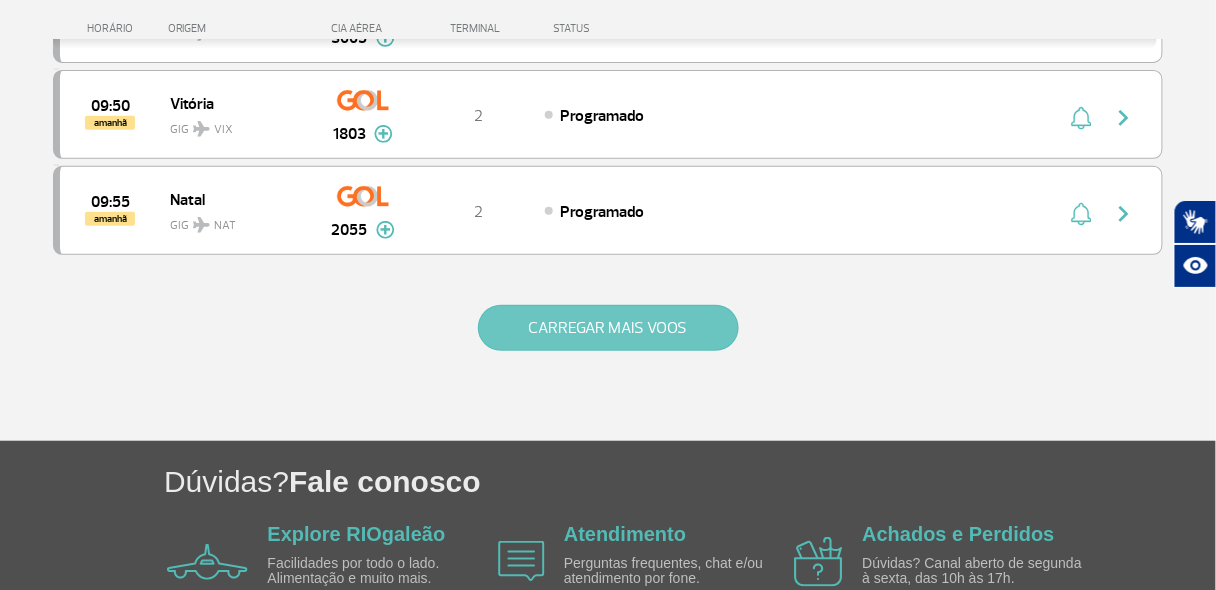 click on "CARREGAR MAIS VOOS" at bounding box center (608, 328) 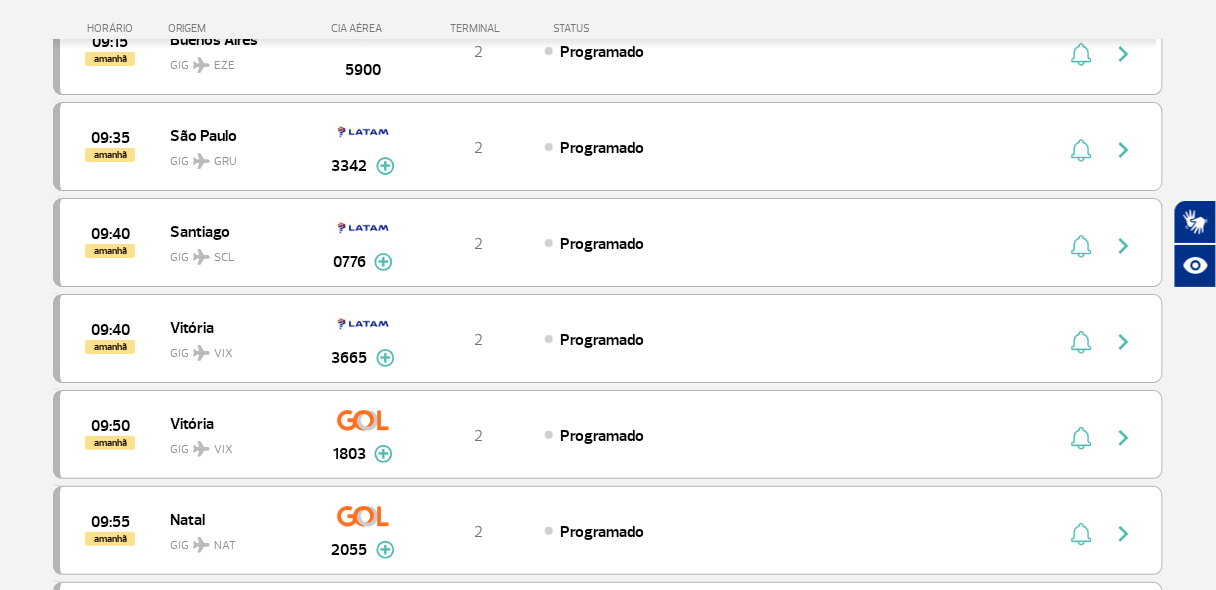 scroll, scrollTop: 6775, scrollLeft: 0, axis: vertical 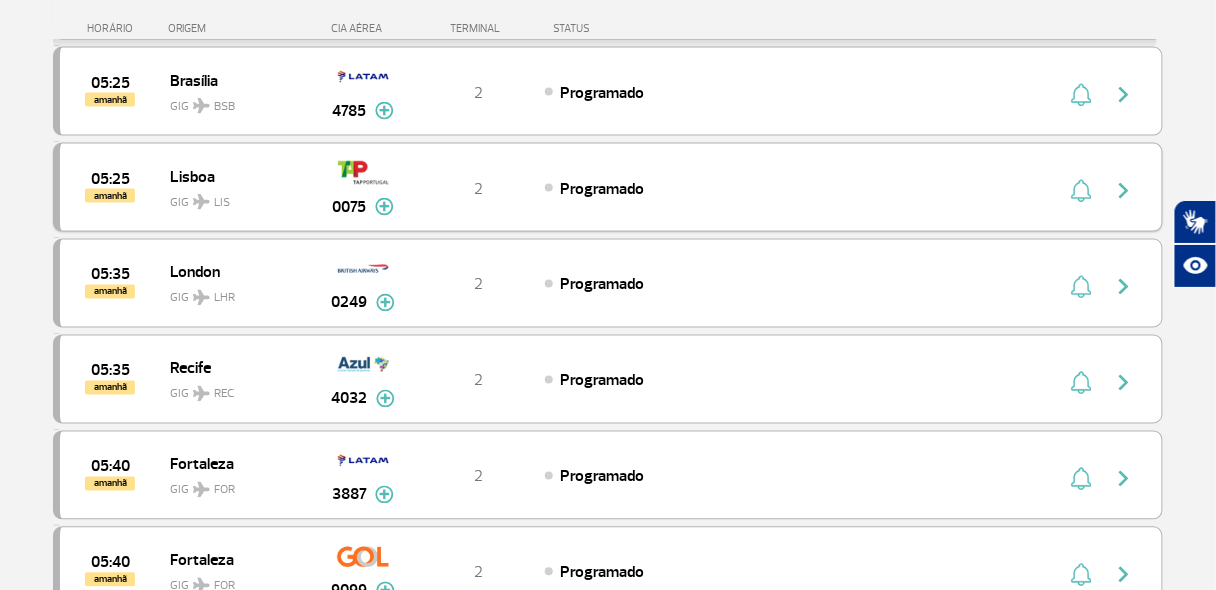 click at bounding box center (1124, 191) 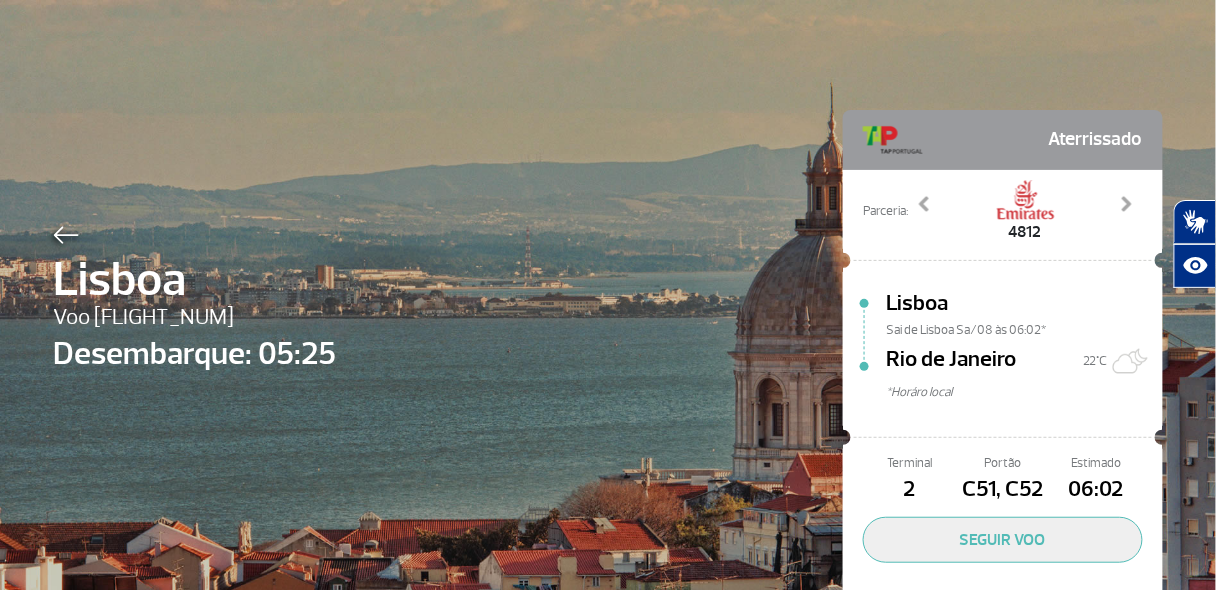 scroll, scrollTop: 0, scrollLeft: 0, axis: both 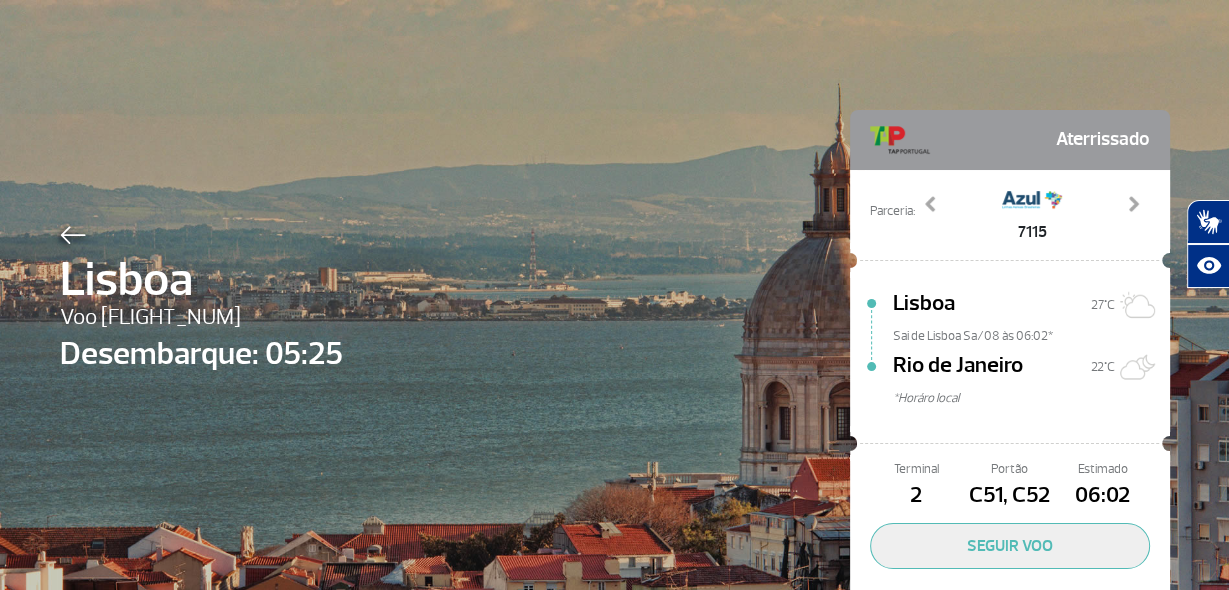 click on "[CITY] Voo [FLIGHT_NUM] Desembarque: 05:25 Aterrissado Parceria: [NUM] [NUM] [NUM] Previous Next [CITY] [TEMP]°C Sai de [CITY] Sa/08 às 06:02* [CITY] [TEMP]°C *Horáro local Terminal [NUM] Portão C51, C52 Estimado 06:02 SEGUIR VOO" 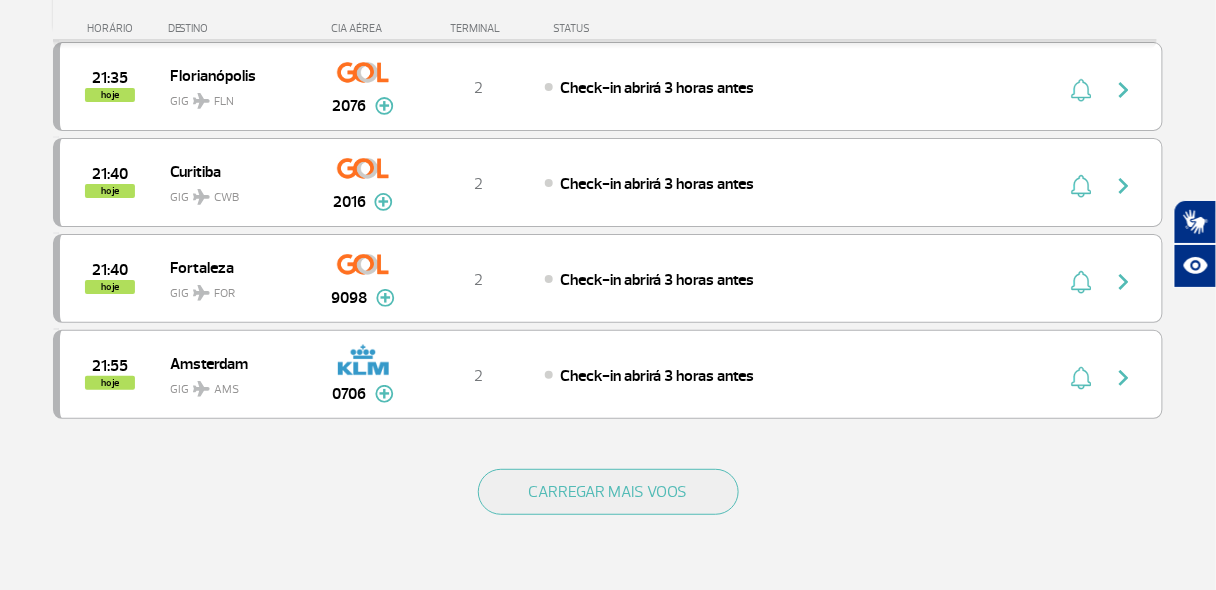 scroll, scrollTop: 1920, scrollLeft: 0, axis: vertical 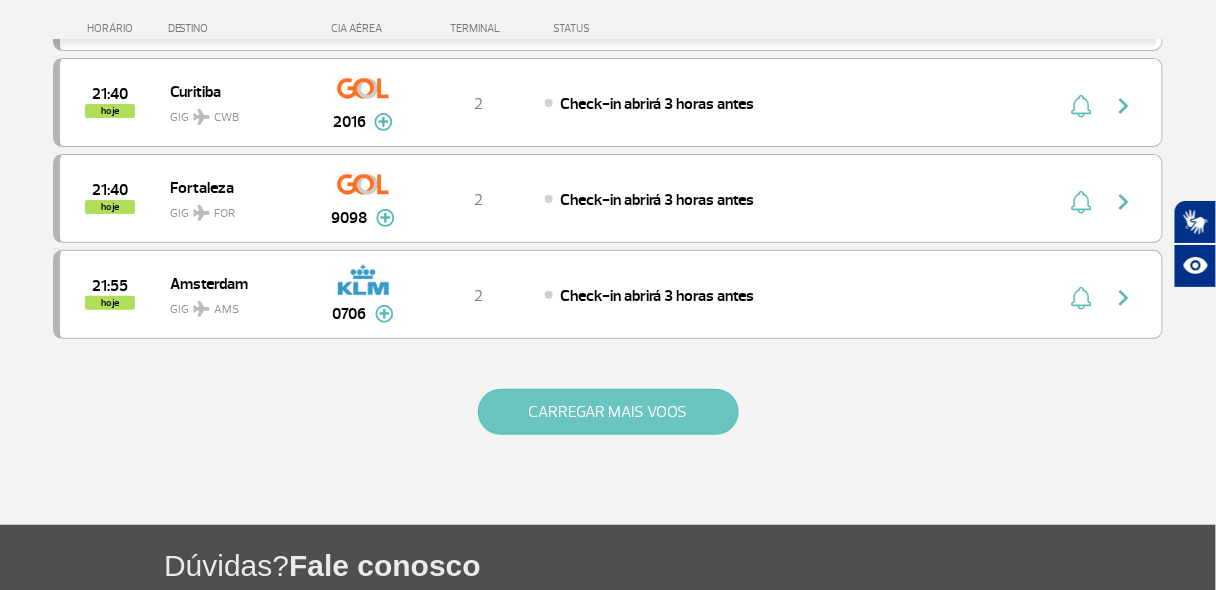 click on "CARREGAR MAIS VOOS" at bounding box center (608, 412) 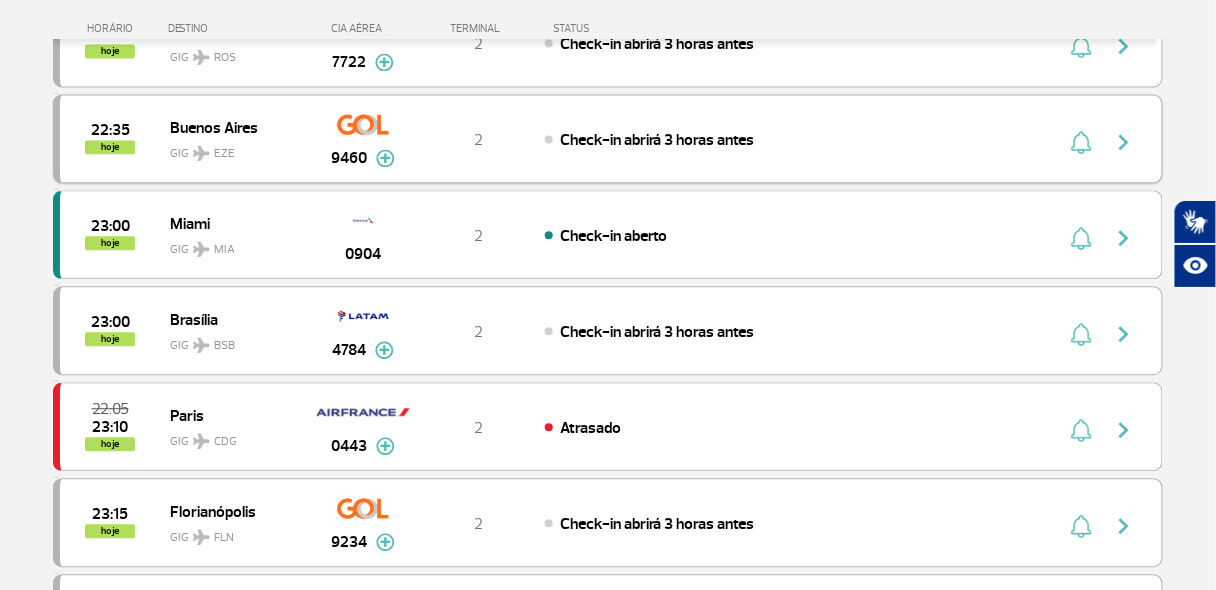 scroll, scrollTop: 2960, scrollLeft: 0, axis: vertical 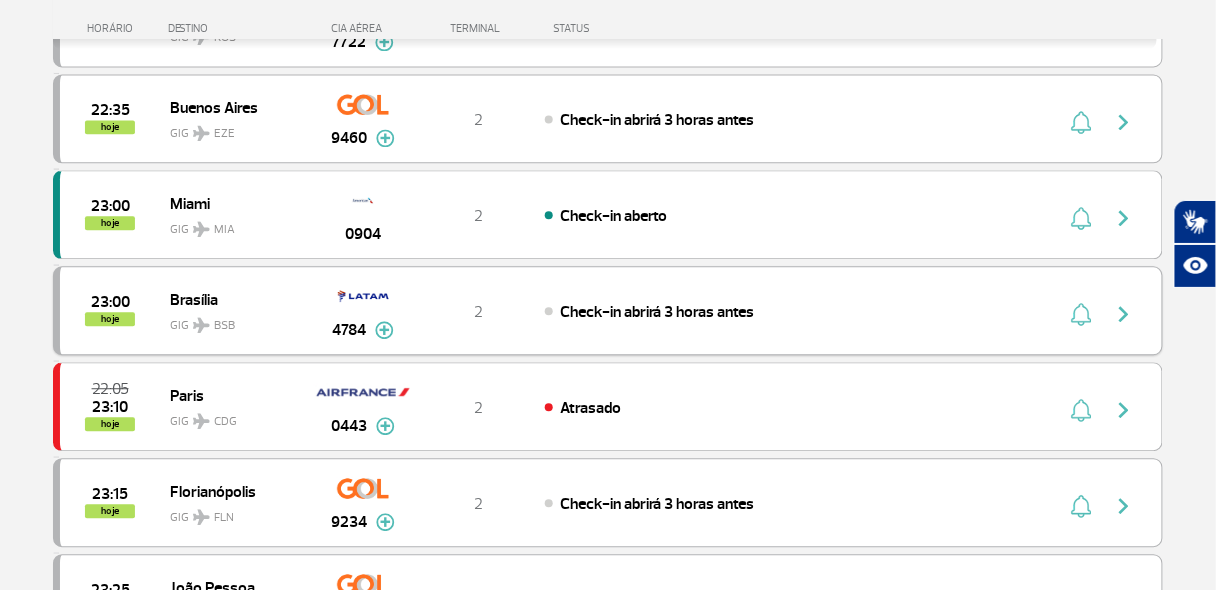 click at bounding box center (1124, 314) 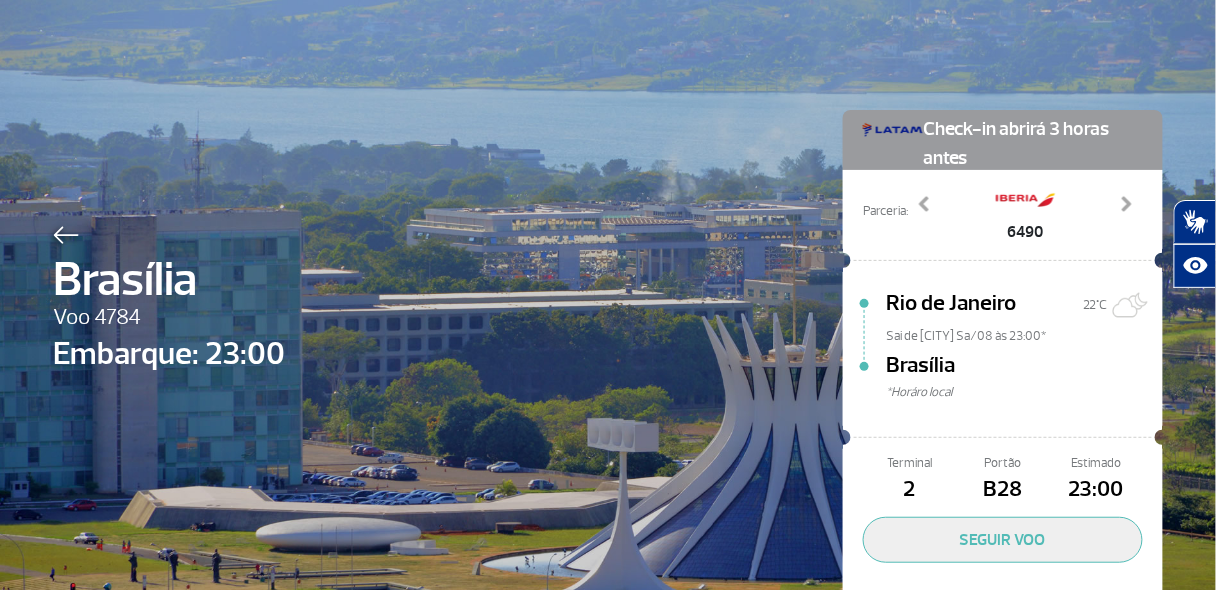 scroll, scrollTop: 0, scrollLeft: 0, axis: both 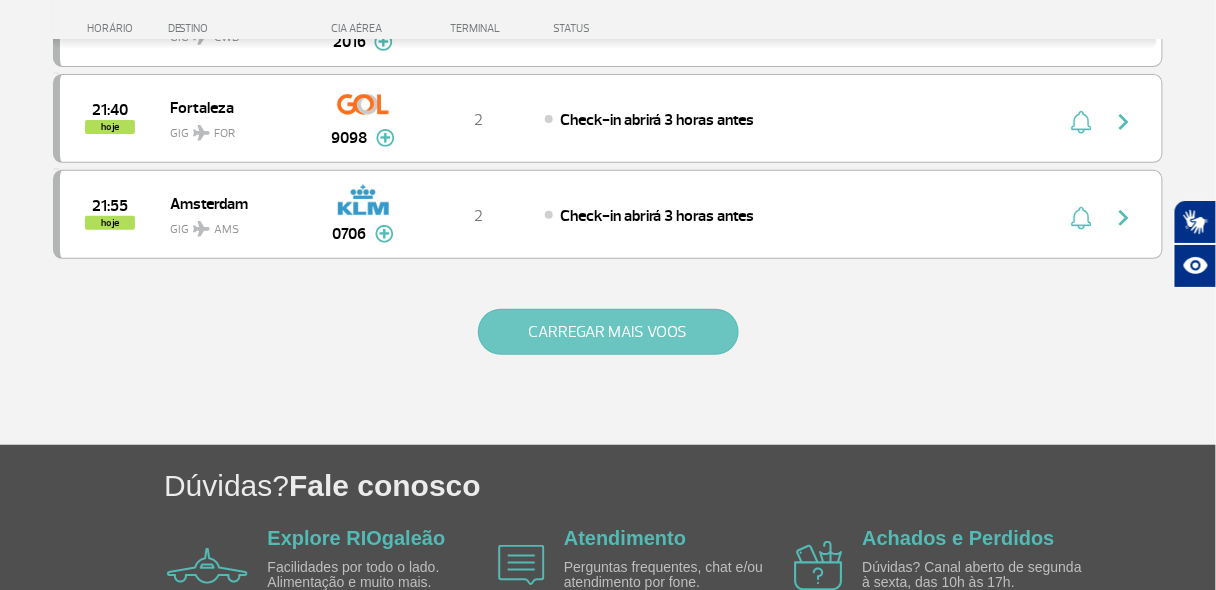click on "CARREGAR MAIS VOOS" at bounding box center (608, 332) 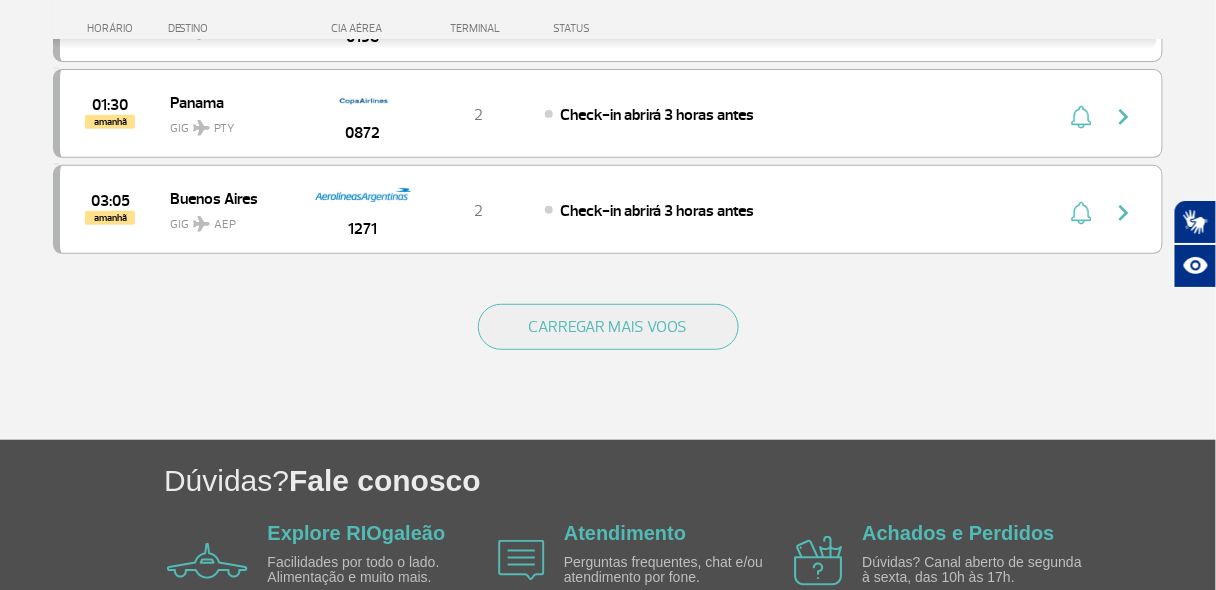 scroll, scrollTop: 3982, scrollLeft: 0, axis: vertical 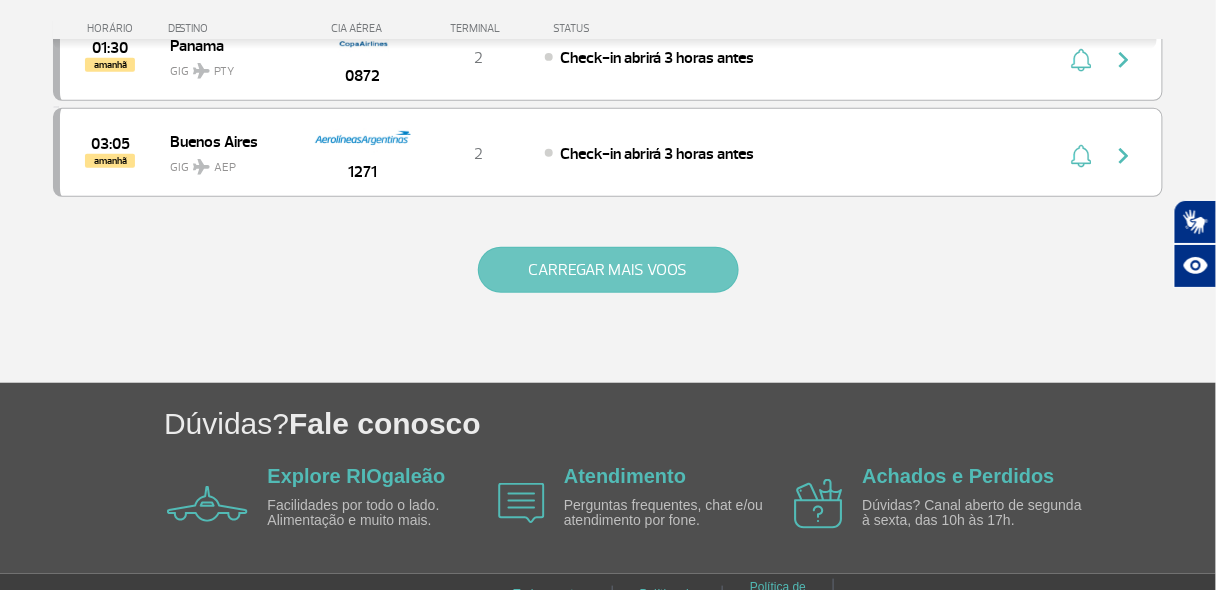 click on "CARREGAR MAIS VOOS" at bounding box center (608, 270) 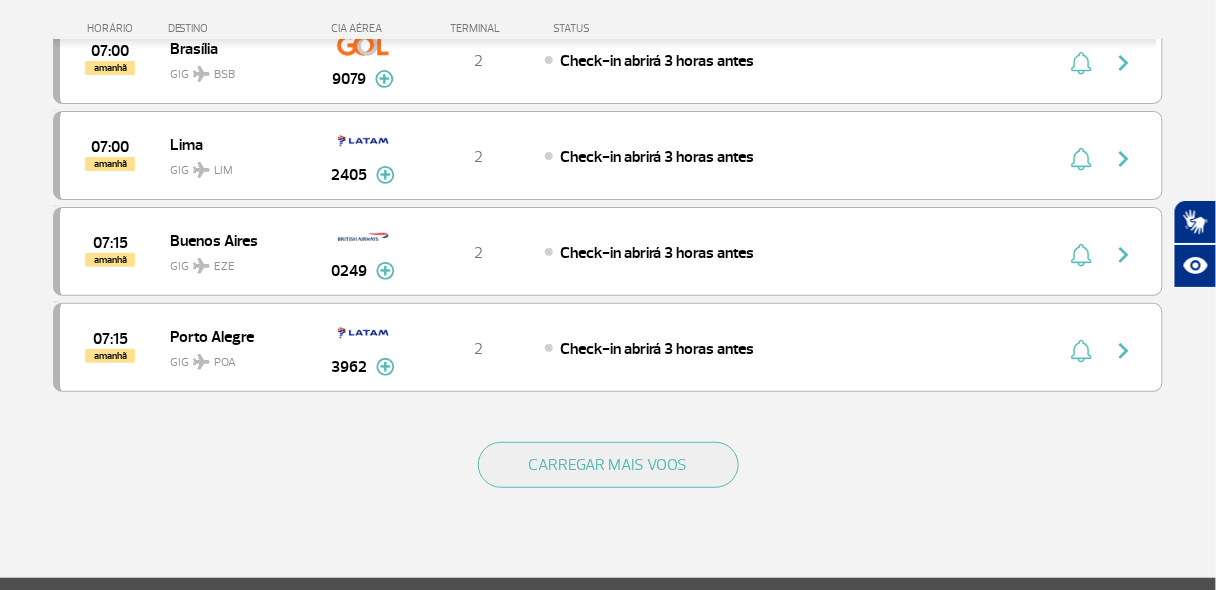 scroll, scrollTop: 5742, scrollLeft: 0, axis: vertical 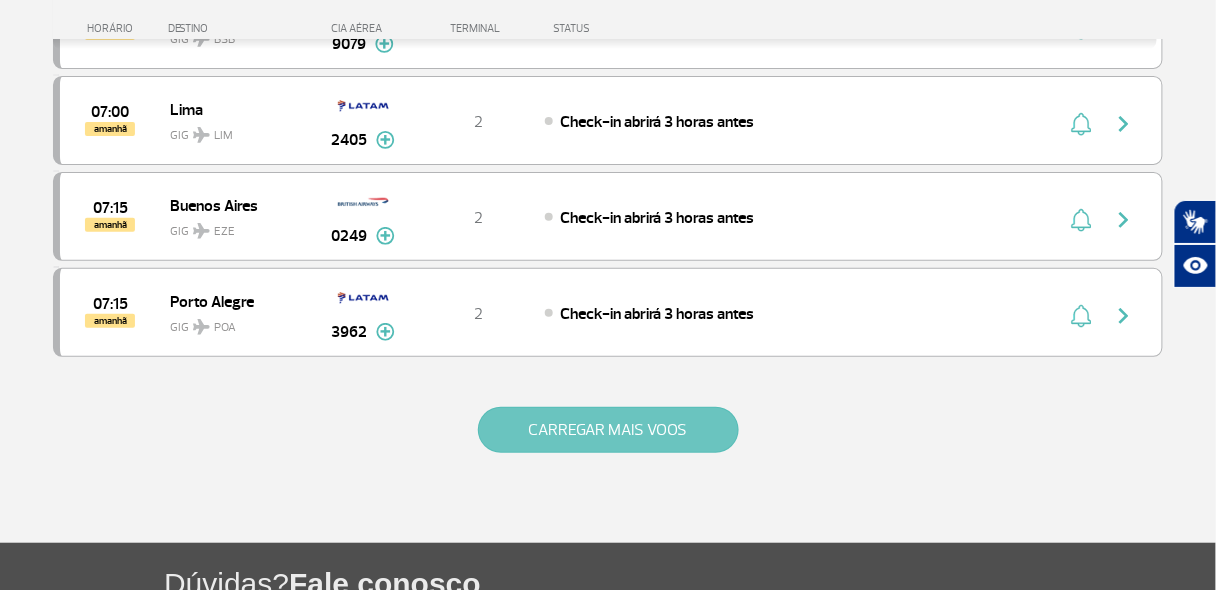 click on "CARREGAR MAIS VOOS" at bounding box center [608, 430] 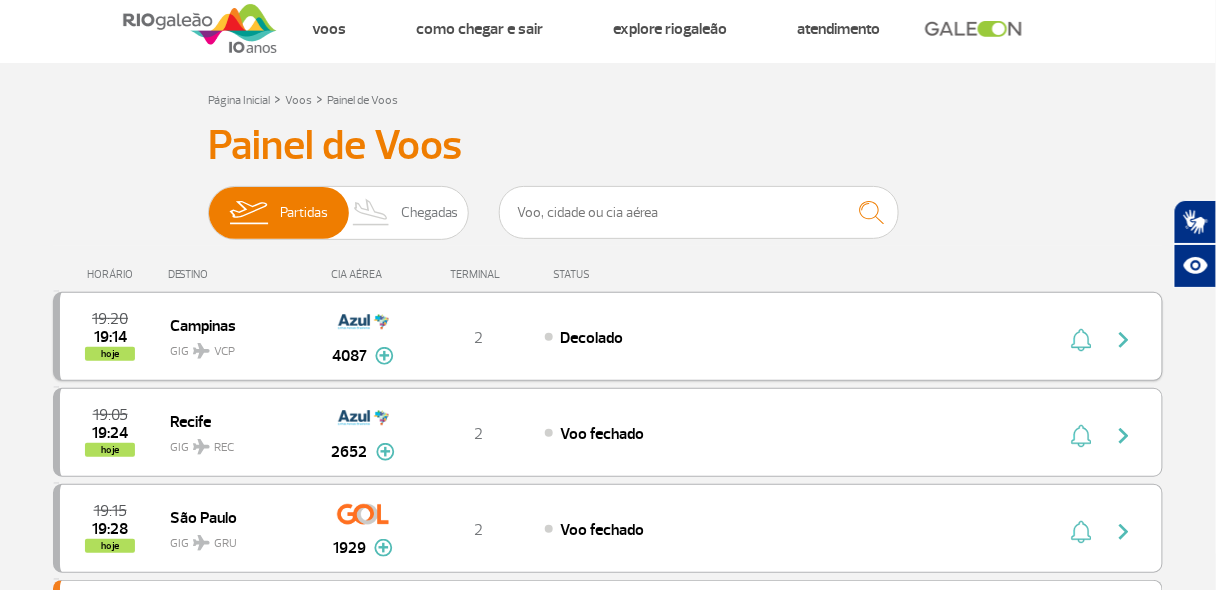 scroll, scrollTop: 0, scrollLeft: 0, axis: both 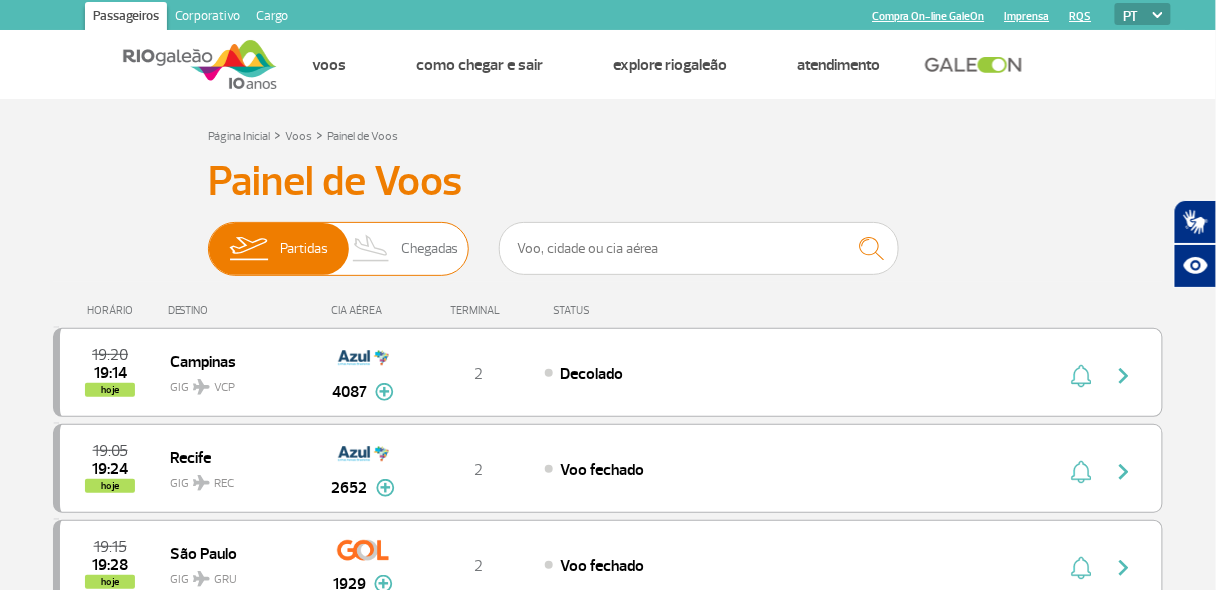 click on "Chegadas" at bounding box center [430, 249] 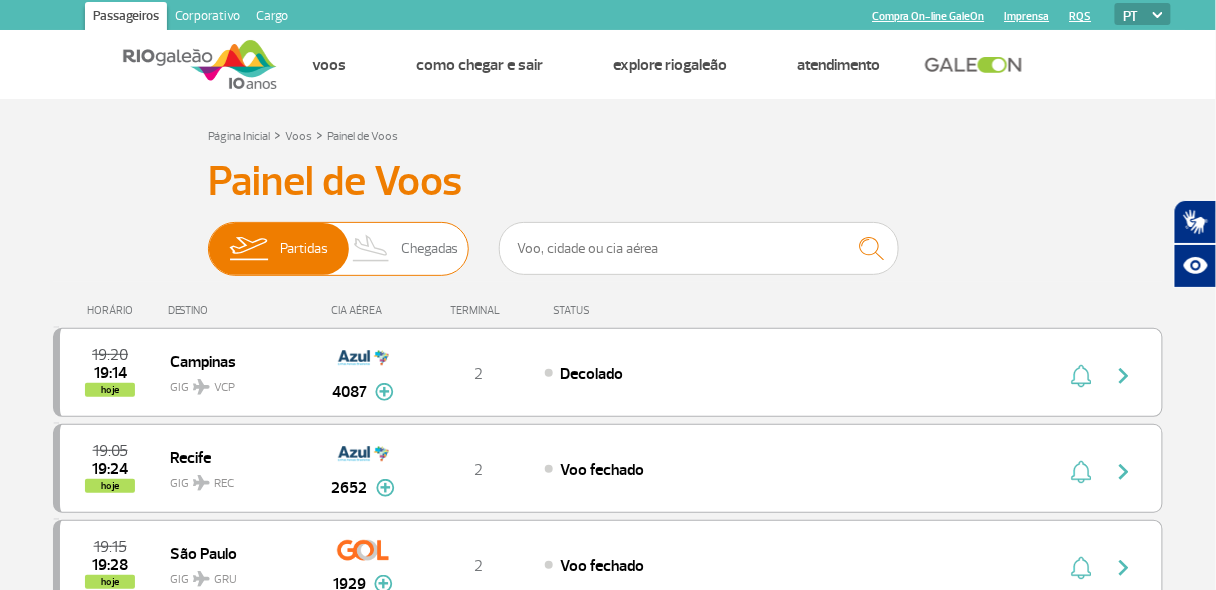 click on "Partidas   Chegadas" at bounding box center [208, 239] 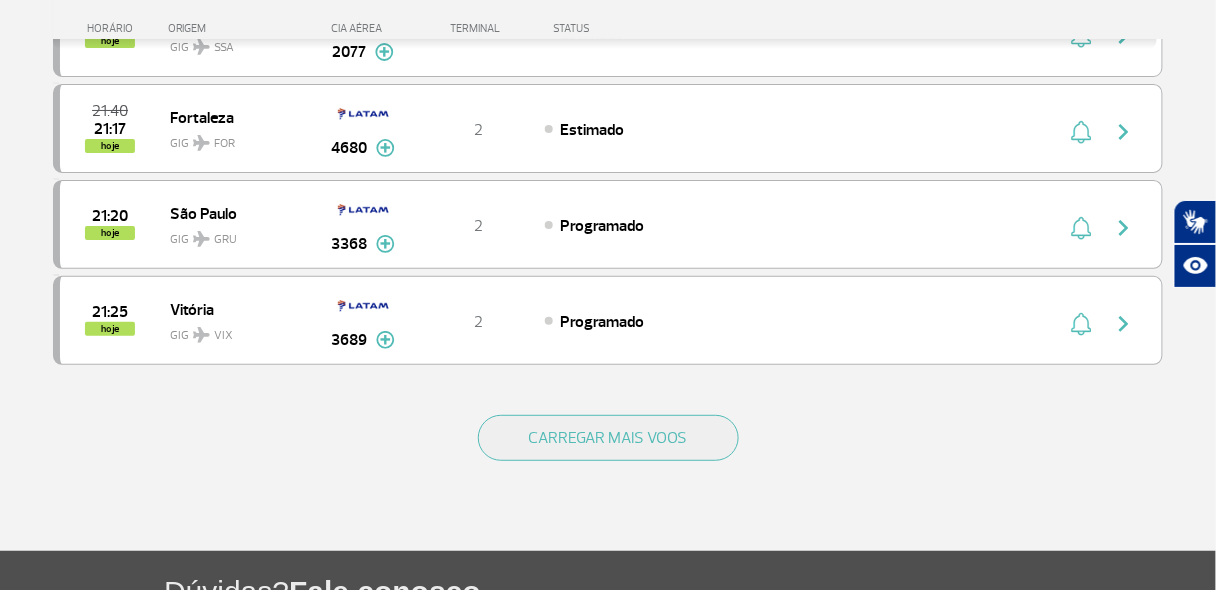 scroll, scrollTop: 1920, scrollLeft: 0, axis: vertical 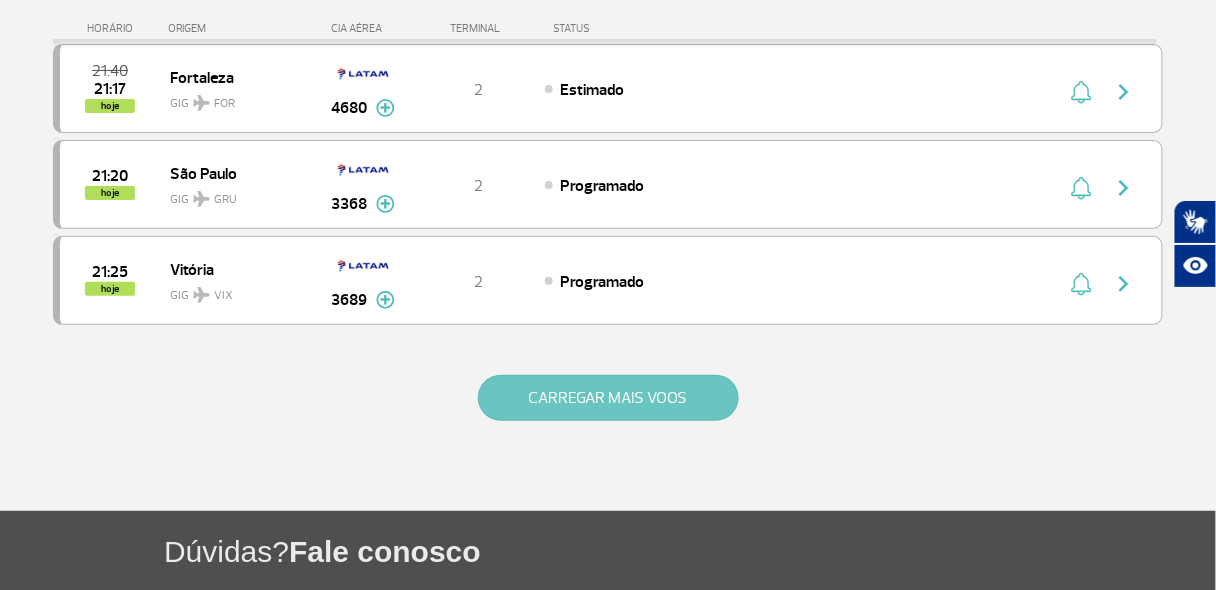 click on "CARREGAR MAIS VOOS" at bounding box center (608, 398) 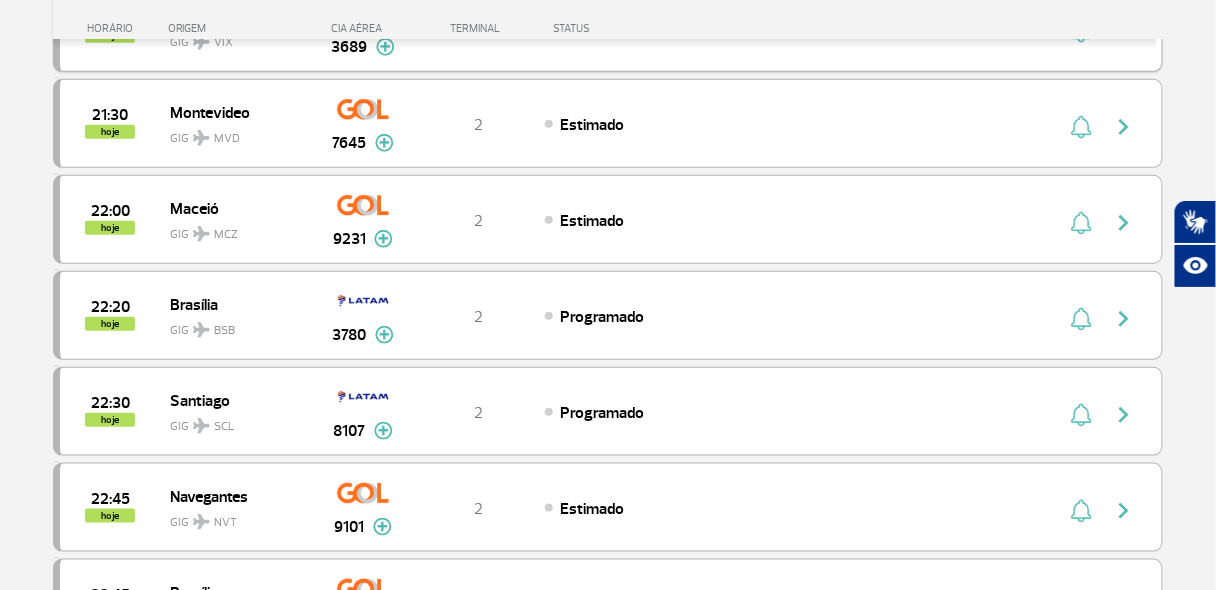 scroll, scrollTop: 2240, scrollLeft: 0, axis: vertical 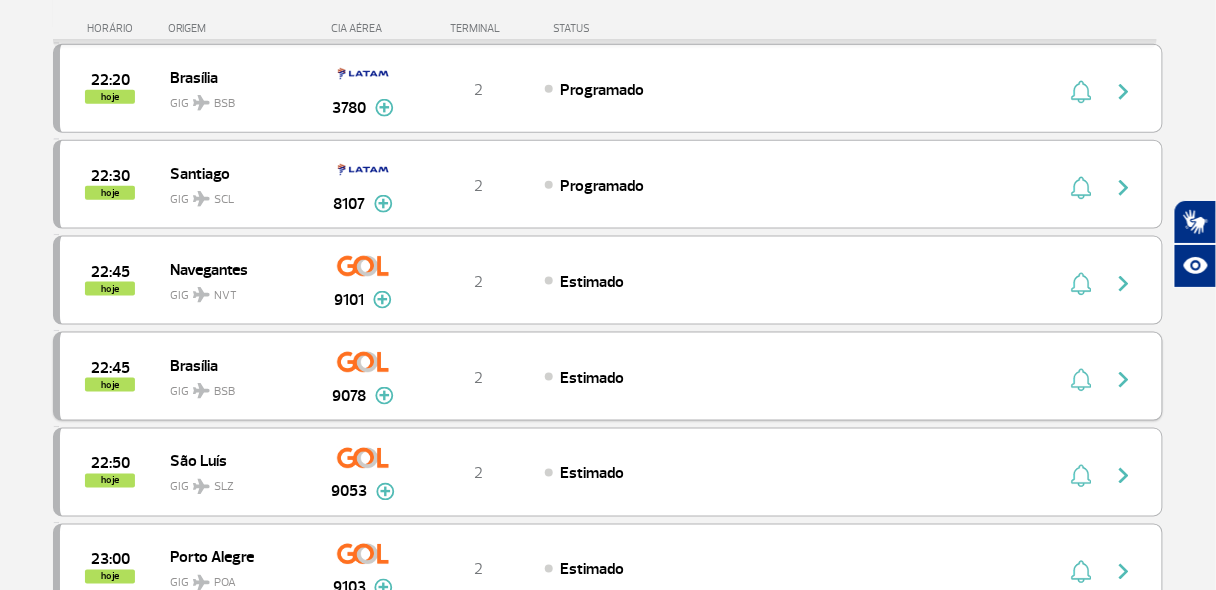click at bounding box center (1124, 380) 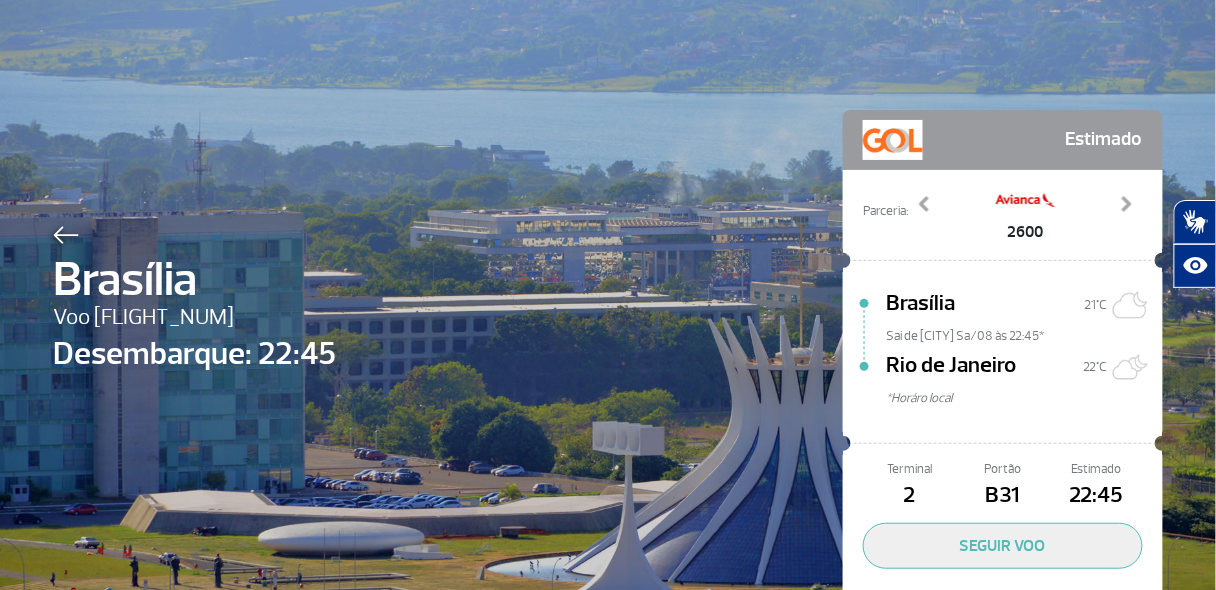 scroll, scrollTop: 0, scrollLeft: 0, axis: both 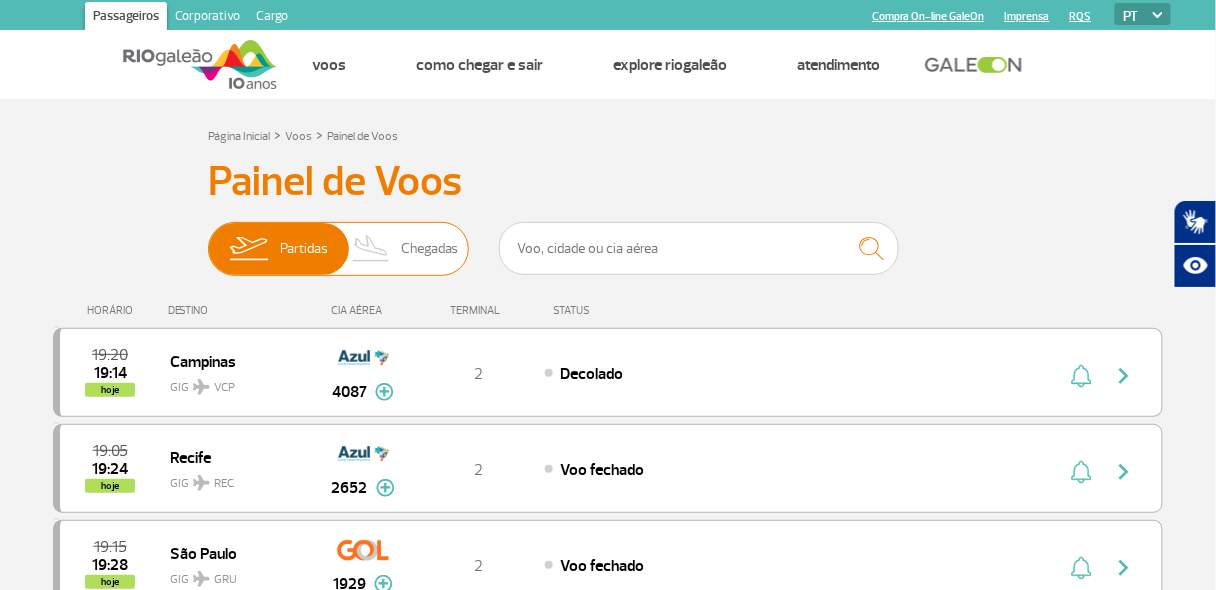 click on "Chegadas" at bounding box center (430, 249) 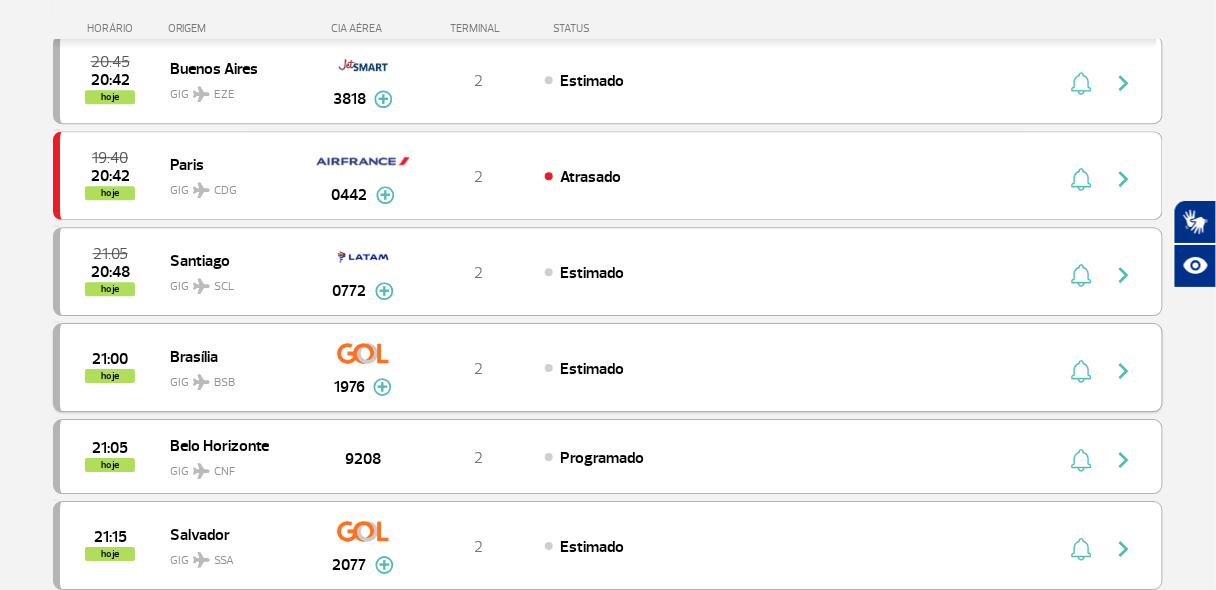 scroll, scrollTop: 1920, scrollLeft: 0, axis: vertical 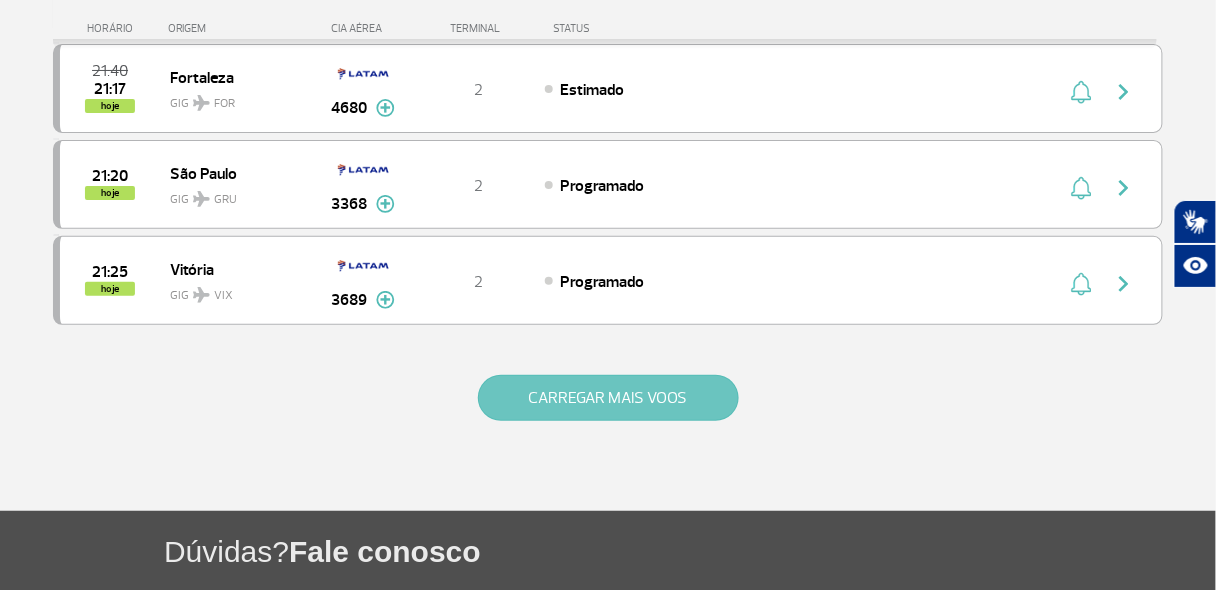 click on "CARREGAR MAIS VOOS" at bounding box center (608, 398) 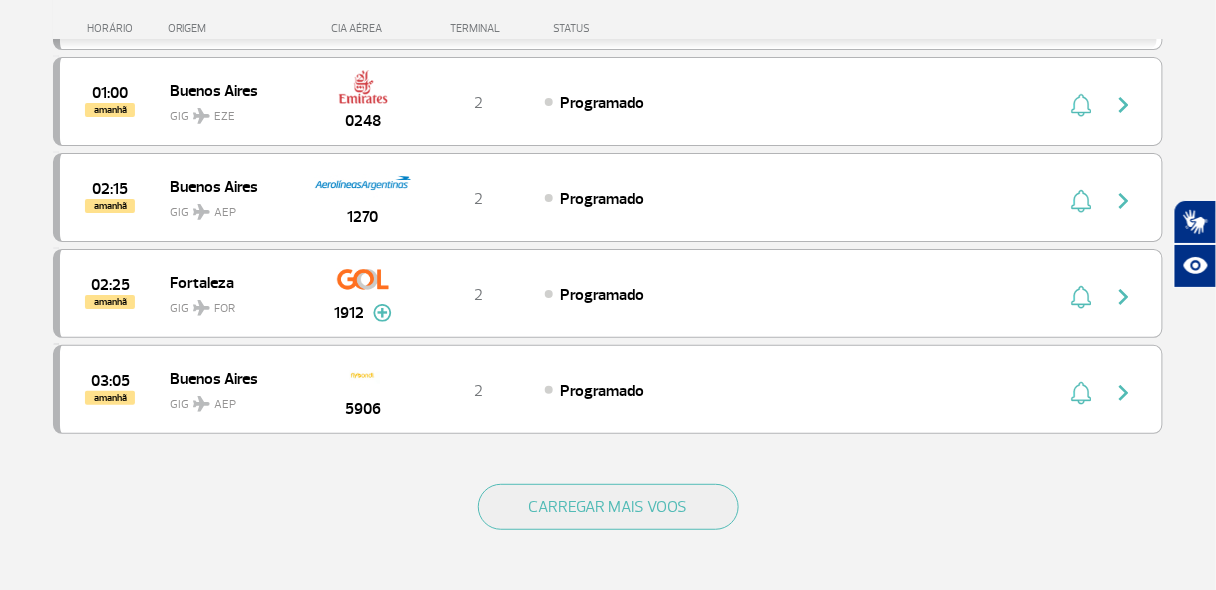 scroll, scrollTop: 3967, scrollLeft: 0, axis: vertical 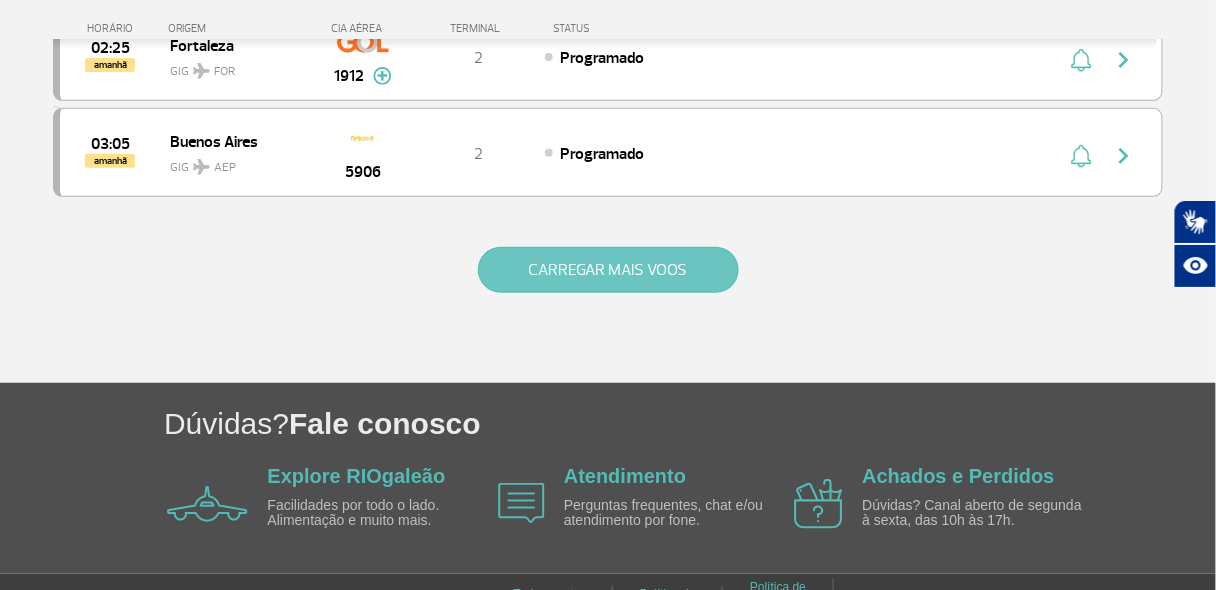 click on "CARREGAR MAIS VOOS" at bounding box center (608, 270) 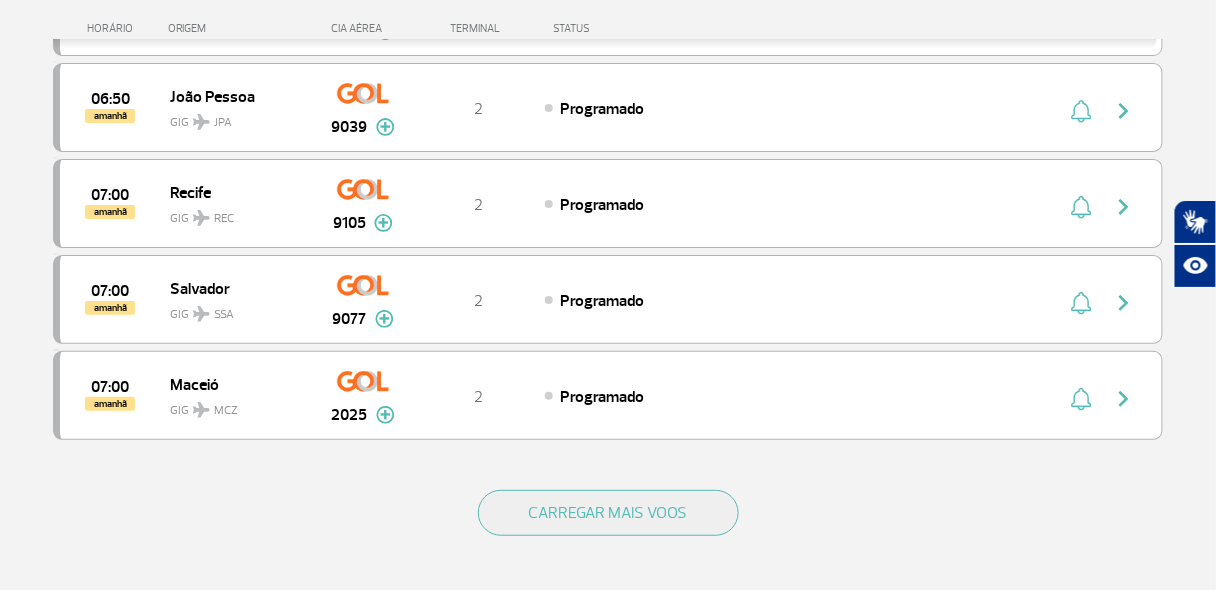 scroll, scrollTop: 5647, scrollLeft: 0, axis: vertical 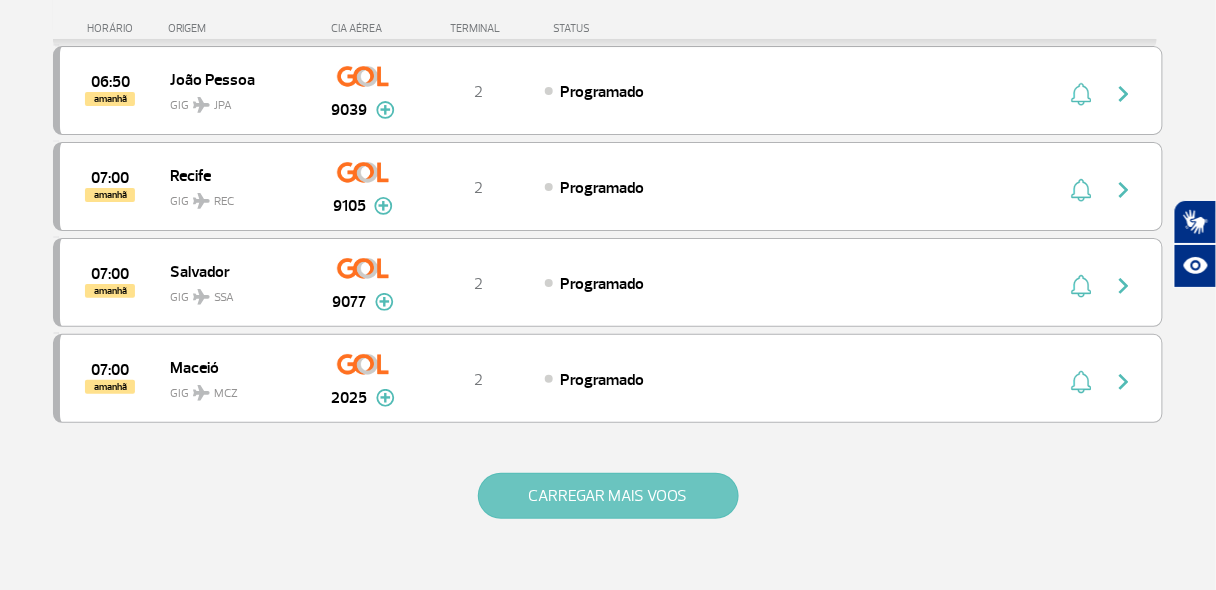 click on "CARREGAR MAIS VOOS" at bounding box center (608, 496) 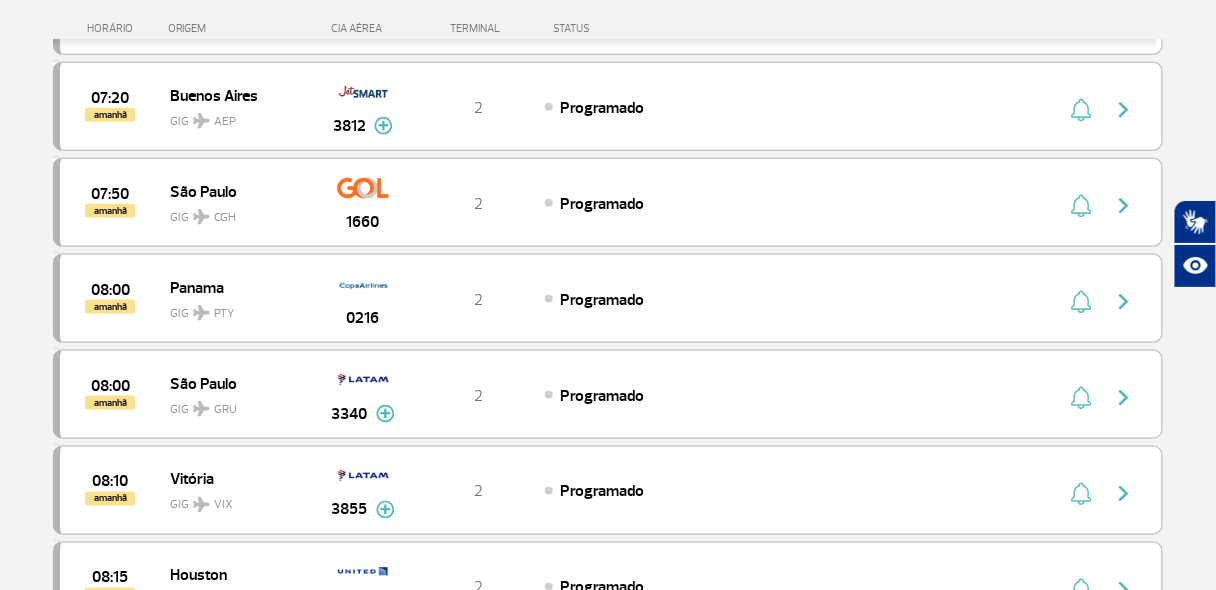 scroll, scrollTop: 5487, scrollLeft: 0, axis: vertical 